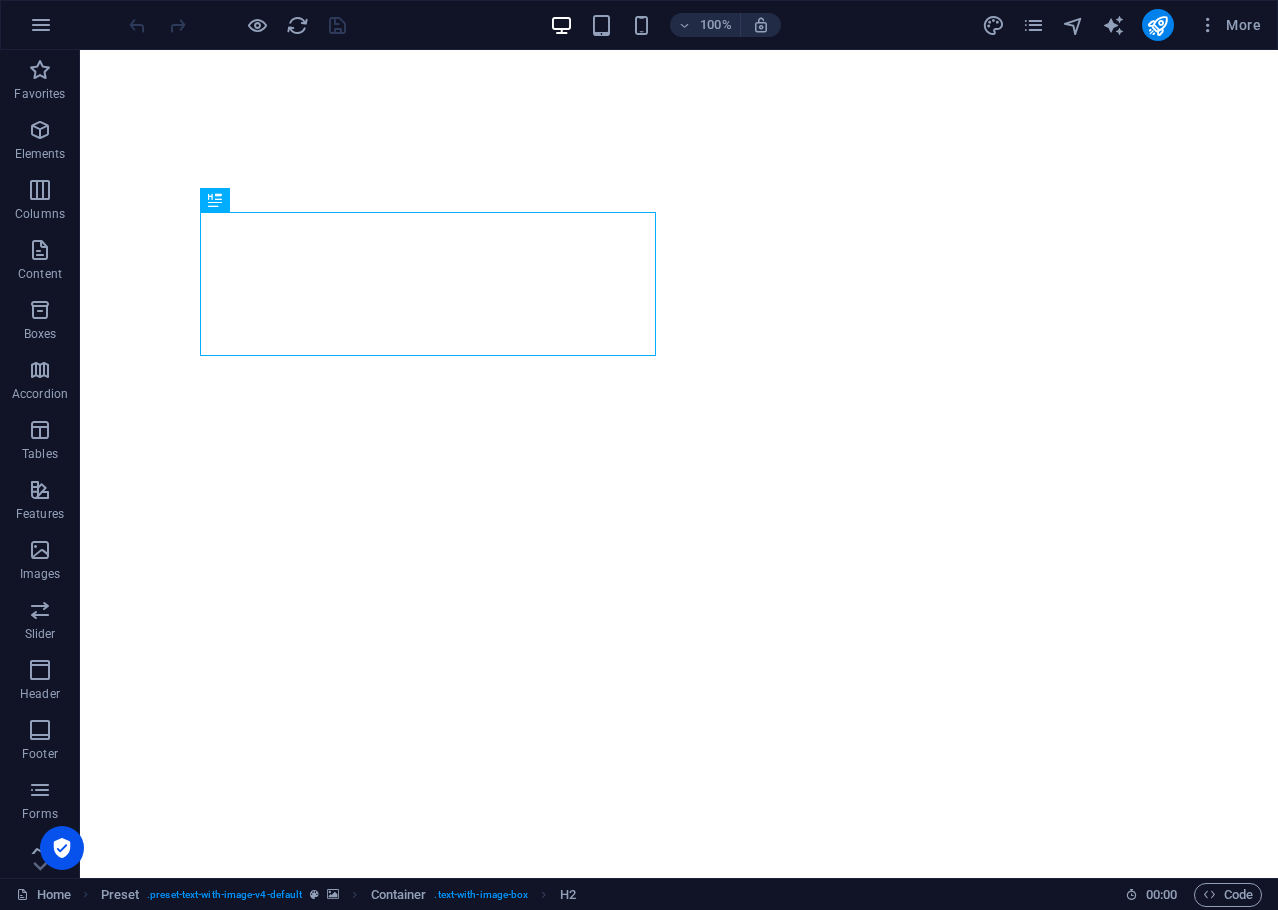 scroll, scrollTop: 0, scrollLeft: 0, axis: both 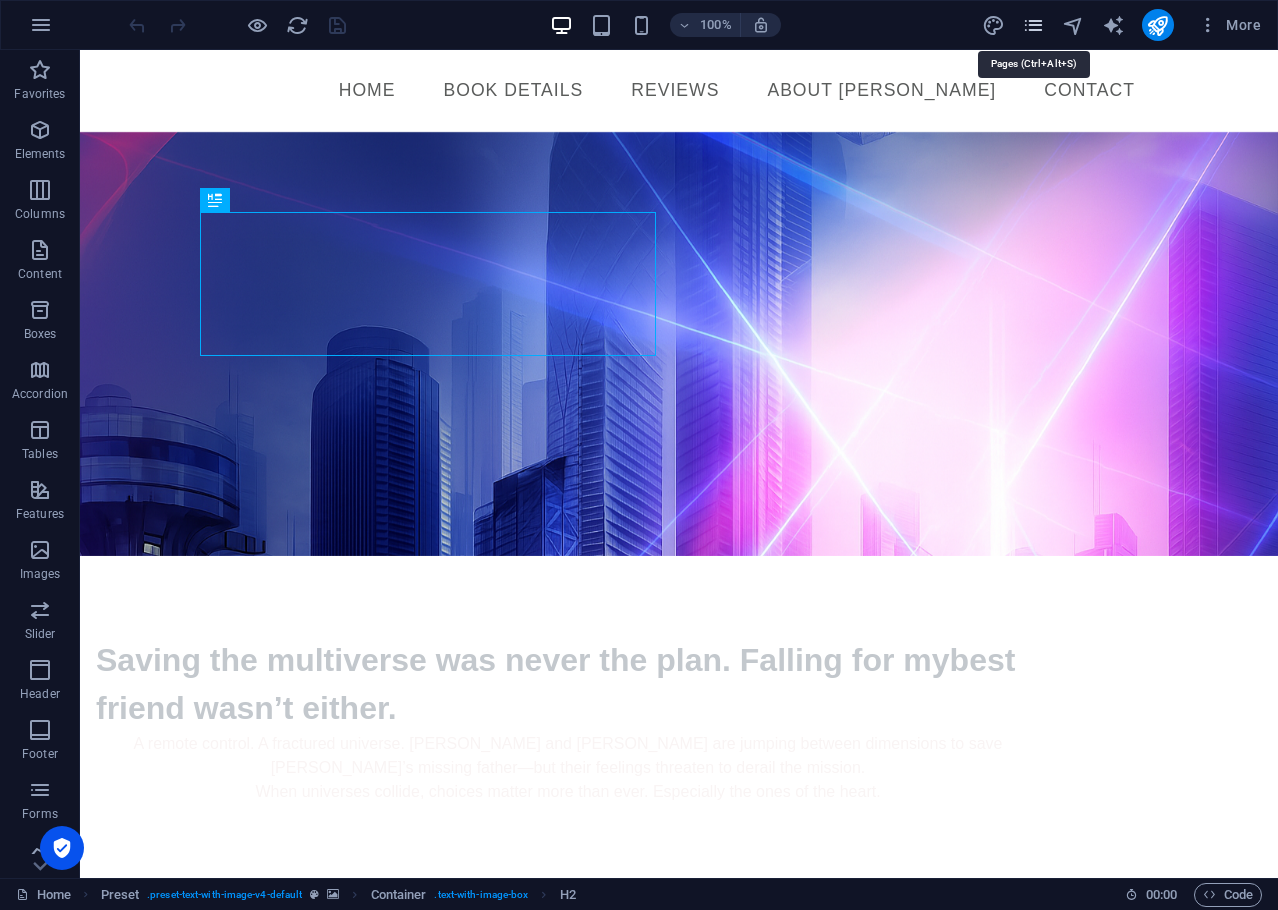 click at bounding box center (1033, 25) 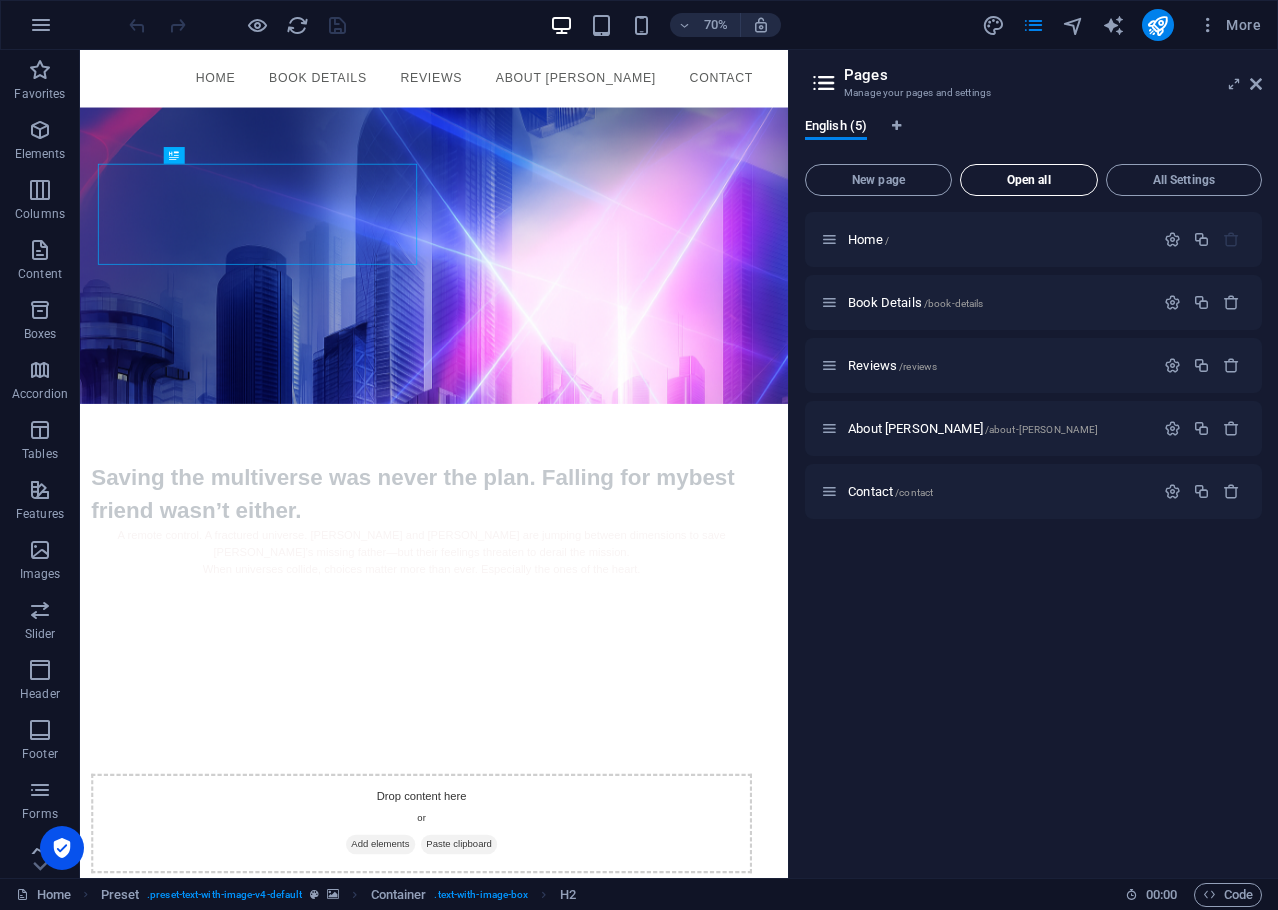 click on "Open all" at bounding box center [1029, 180] 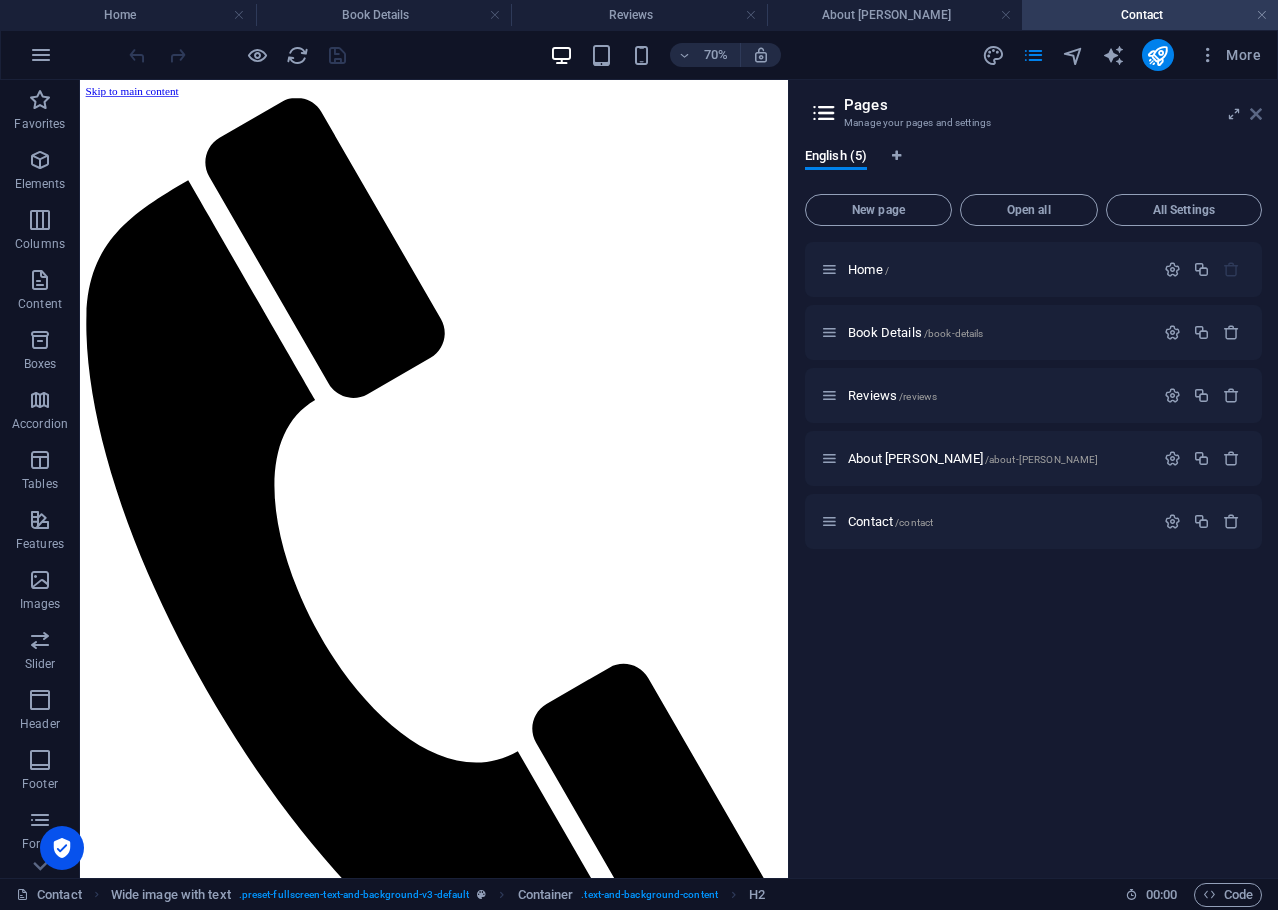 scroll, scrollTop: 0, scrollLeft: 0, axis: both 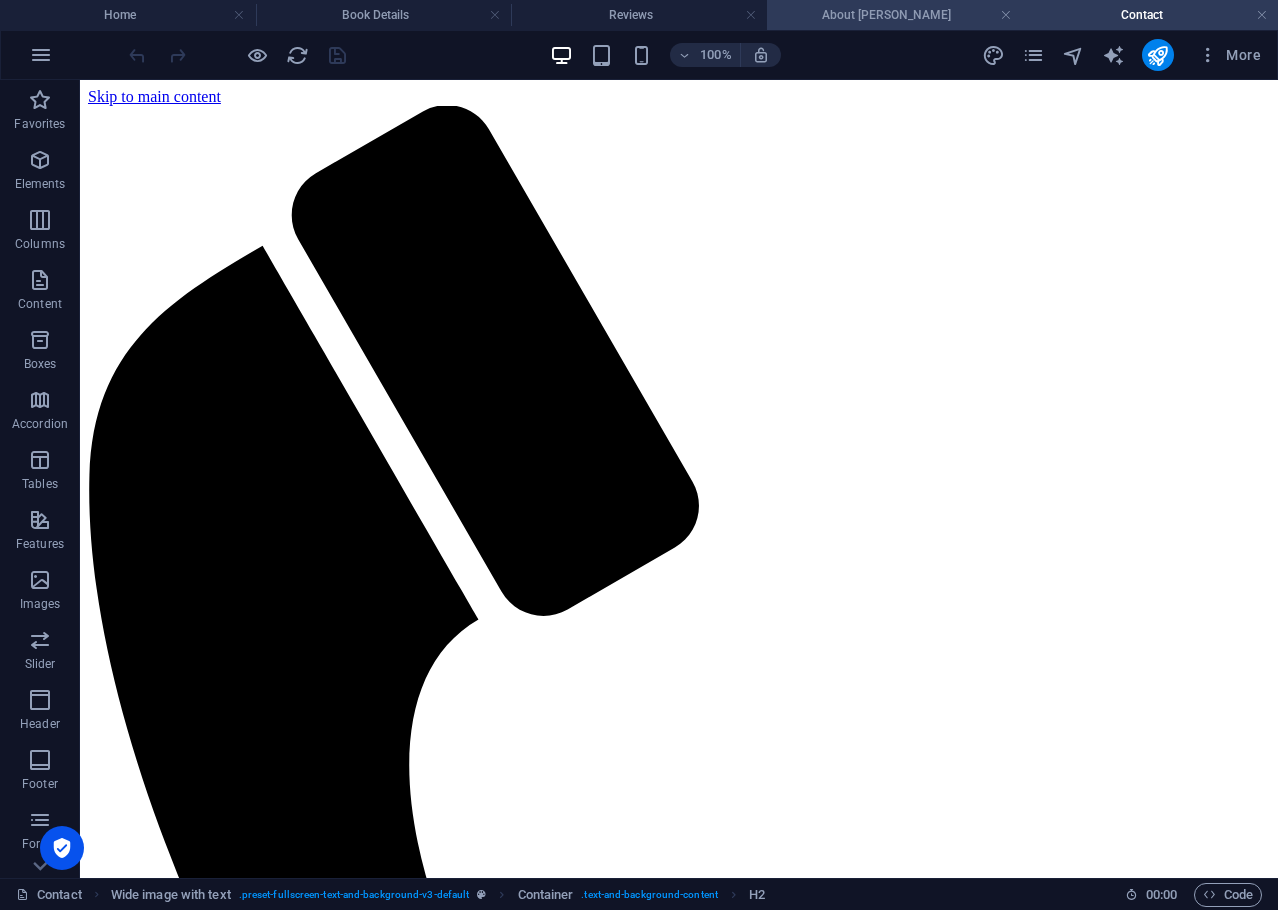 click on "About [PERSON_NAME]" at bounding box center (895, 15) 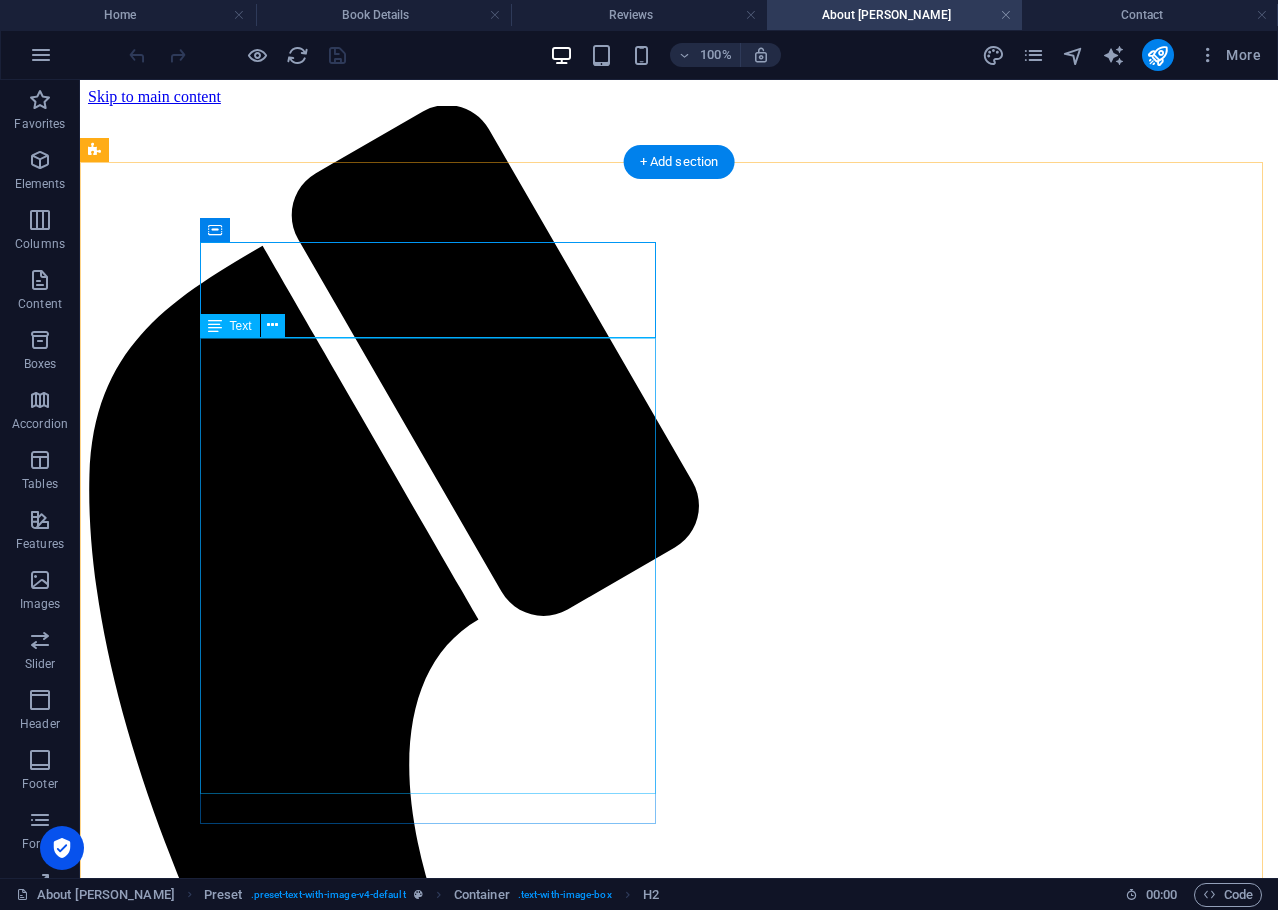 click on "Author, world-builder, explorer of infinite timelines.  Axel writes emotionally charged YA sci-fi about relationships tested by time and reality. Through Colossal Cracker Publishing, his stories reach readers across dimensions—with heart, humour, and chaos. Axel's writing style is immersive, cinematic, and emotionally resonant. He crafts environments with vivid clarity — lounge rooms bathed in soft firelight, quiet streets brushed by tree-filtered glow — creating scenes that pulse with atmospheric tension and heart. His storytelling bridges poetic intimacy and gritty realism, giving readers both a sense of wonder and something solid to hold onto. Character interactions in Axel’s work are laced with subtle revelations and emotional weight, revealing depth through dialogue and detail. His pacing carries urgency without sacrificing soul, often weaving threads of mystery, defiance, and connection. The result? Cinematic YA sci-fi that feels personal, expansive, and unforgettable." at bounding box center (679, 1957) 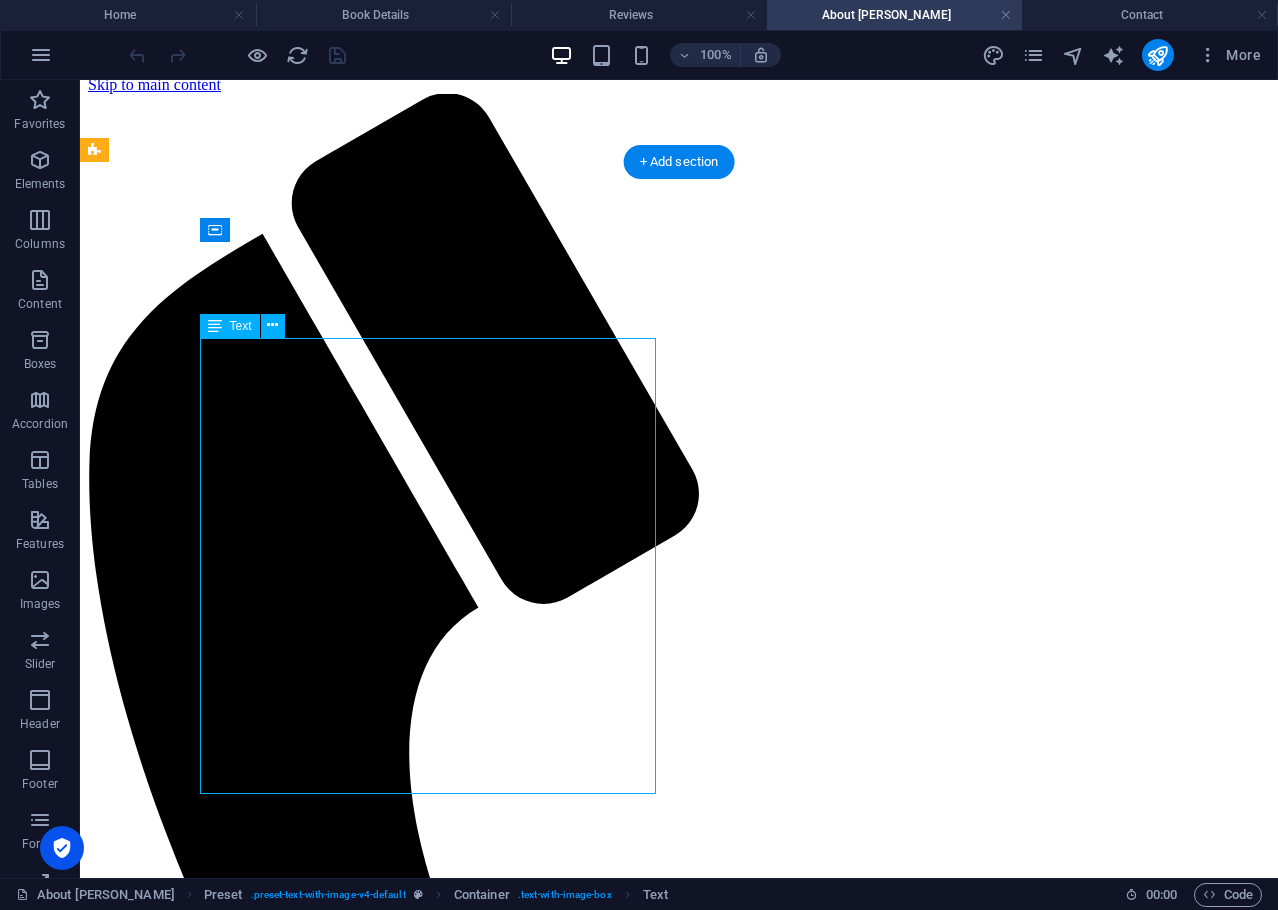 scroll, scrollTop: 26, scrollLeft: 0, axis: vertical 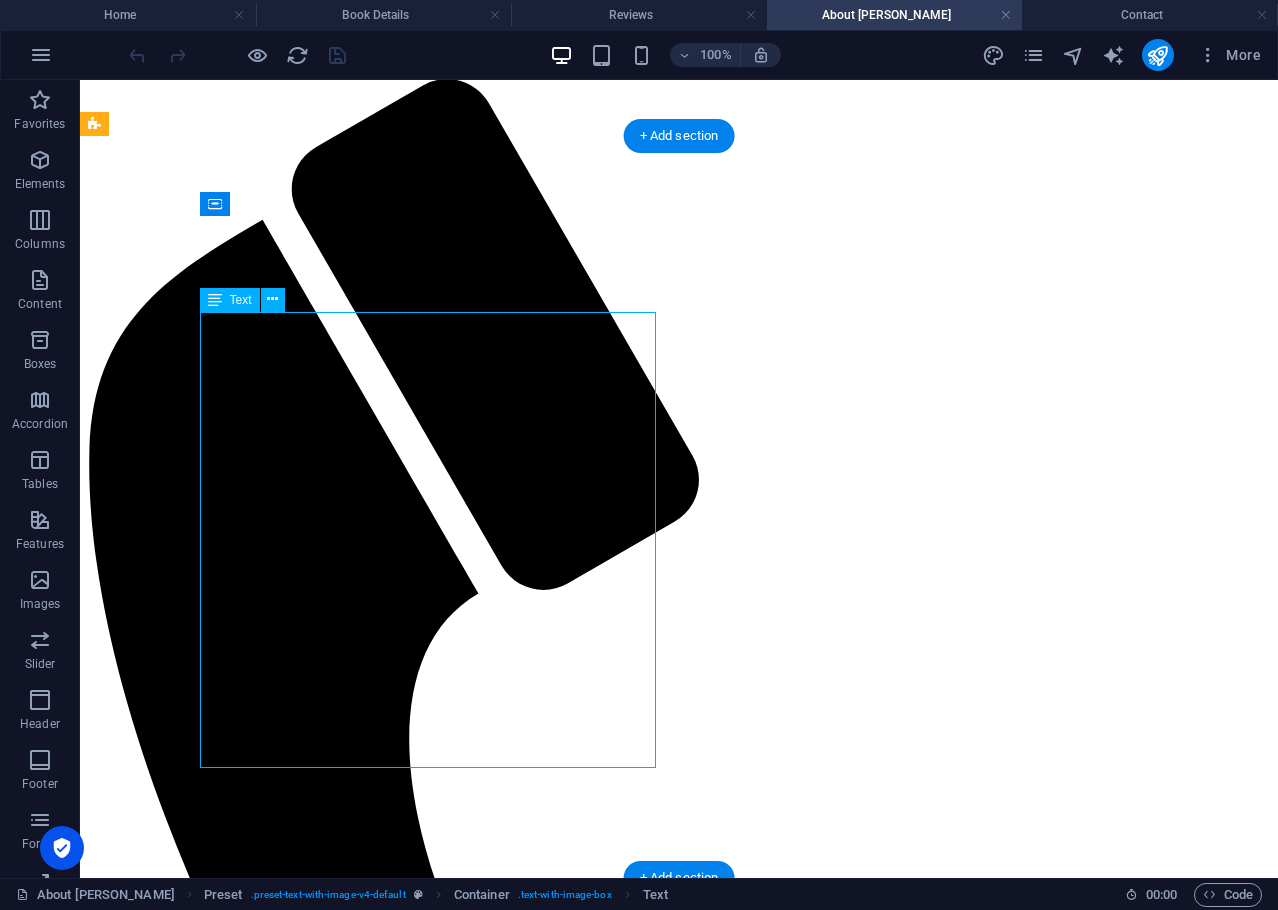 drag, startPoint x: 412, startPoint y: 781, endPoint x: 355, endPoint y: 740, distance: 70.21396 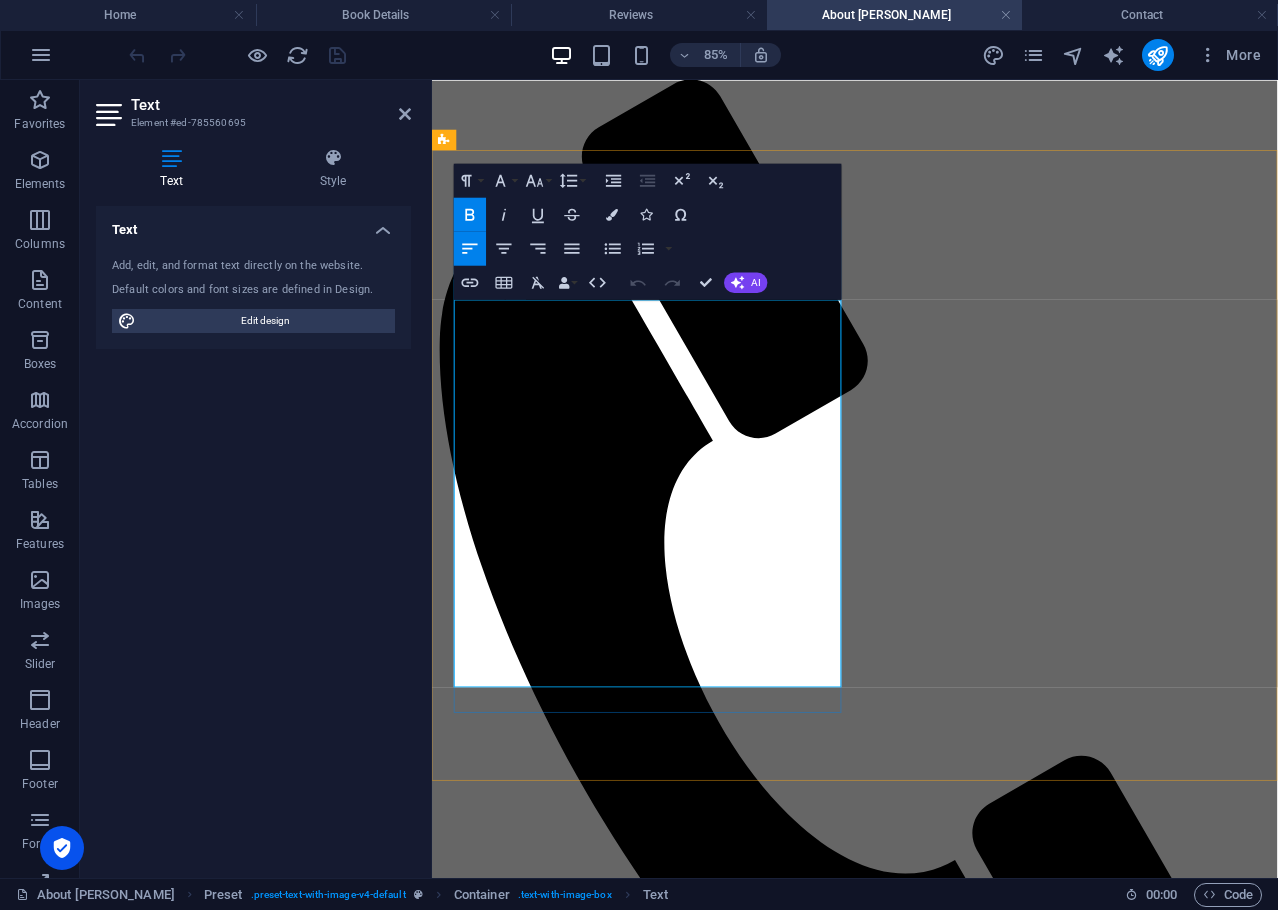 scroll, scrollTop: 0, scrollLeft: 0, axis: both 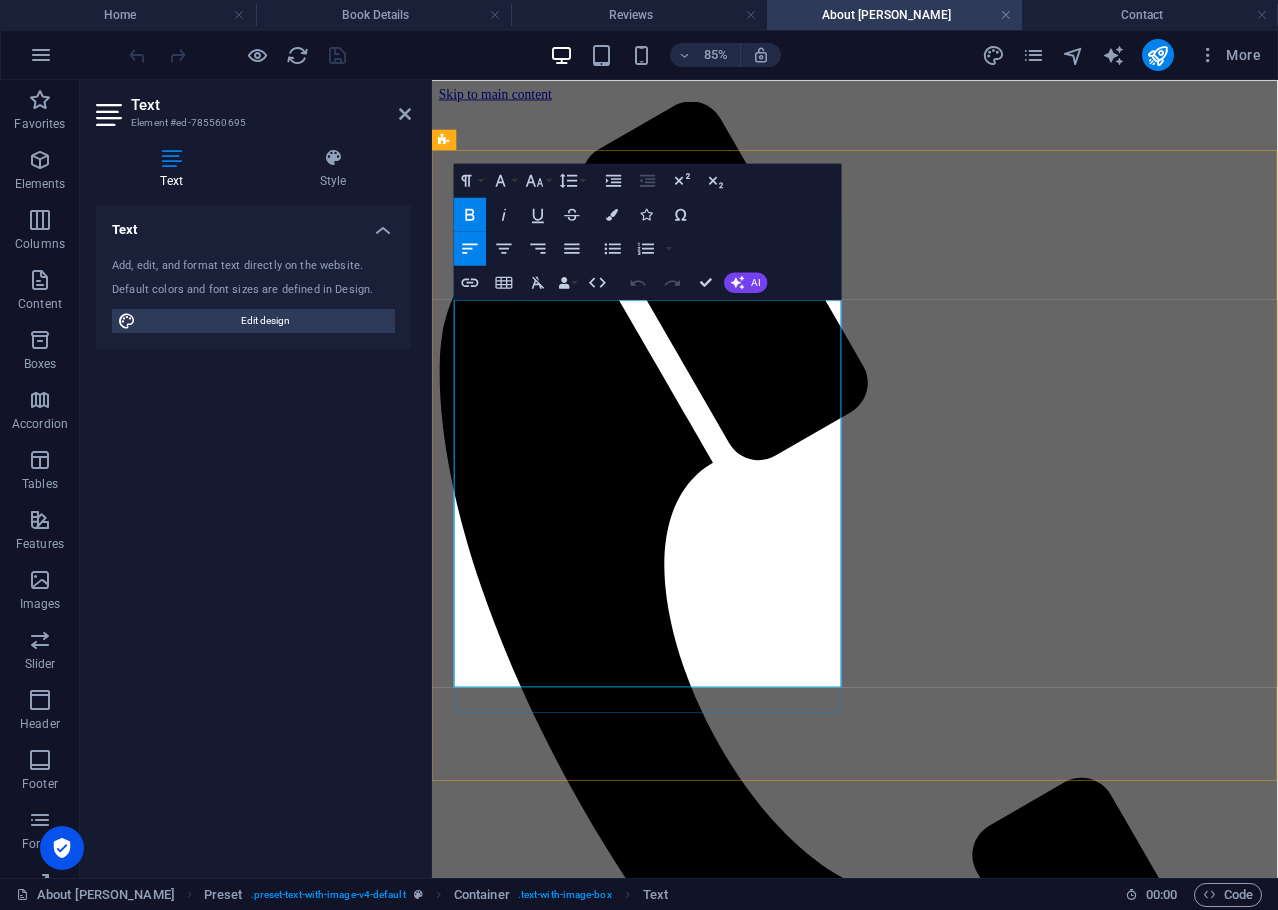 click on "Character interactions in Axel’s work are laced with subtle revelations and emotional weight, revealing depth through dialogue and detail. His pacing carries urgency without sacrificing soul, often weaving threads of mystery, defiance, and connection. The result? Cinematic YA sci-fi that feels personal, expansive, and unforgettable." at bounding box center (929, 1783) 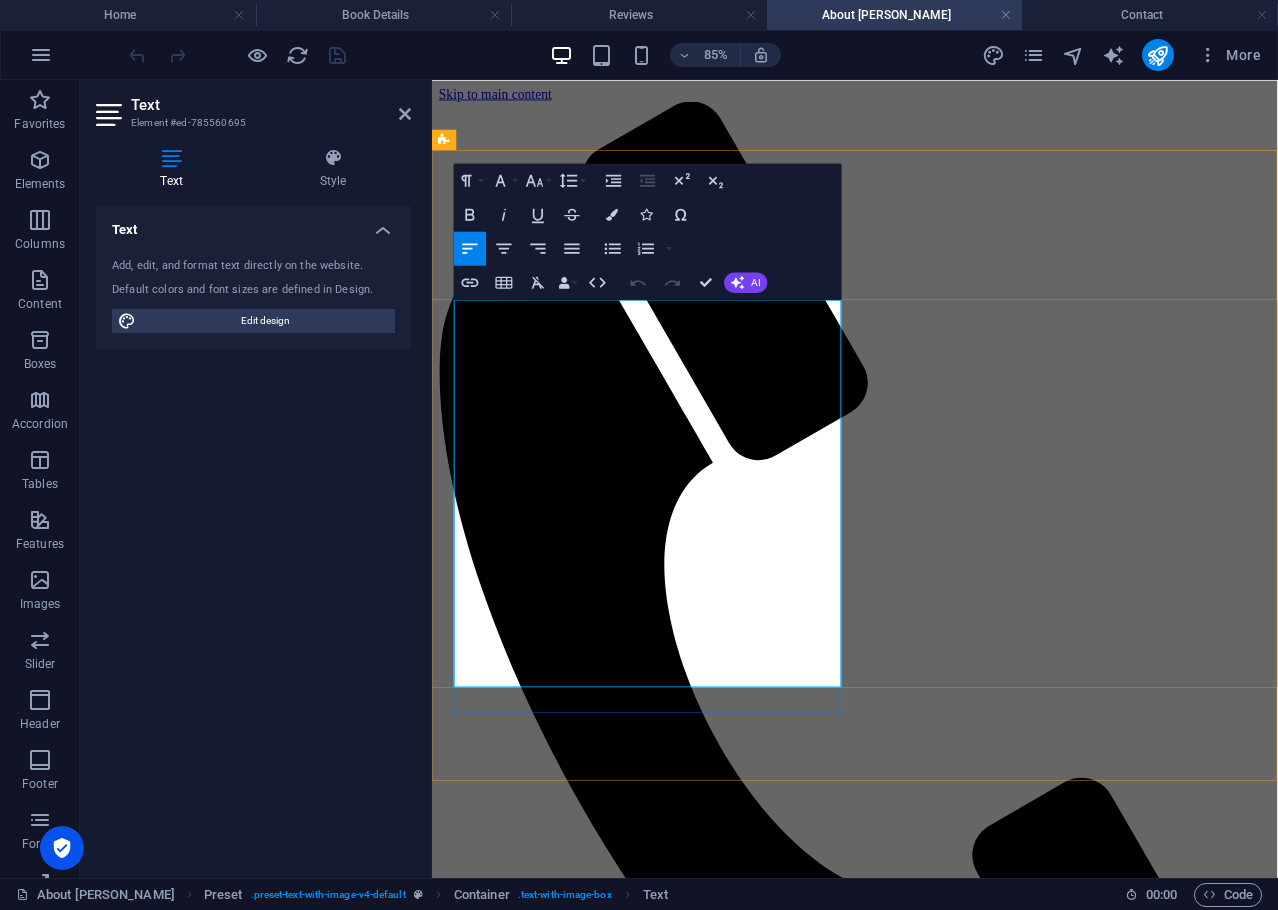 click on "Character interactions in Axel’s work are laced with subtle revelations and emotional weight, revealing depth through dialogue and detail. His pacing carries urgency without sacrificing soul, often weaving threads of mystery, defiance, and connection. The result? Cinematic YA sci-fi that feels personal, expansive, and unforgettable." at bounding box center (929, 1783) 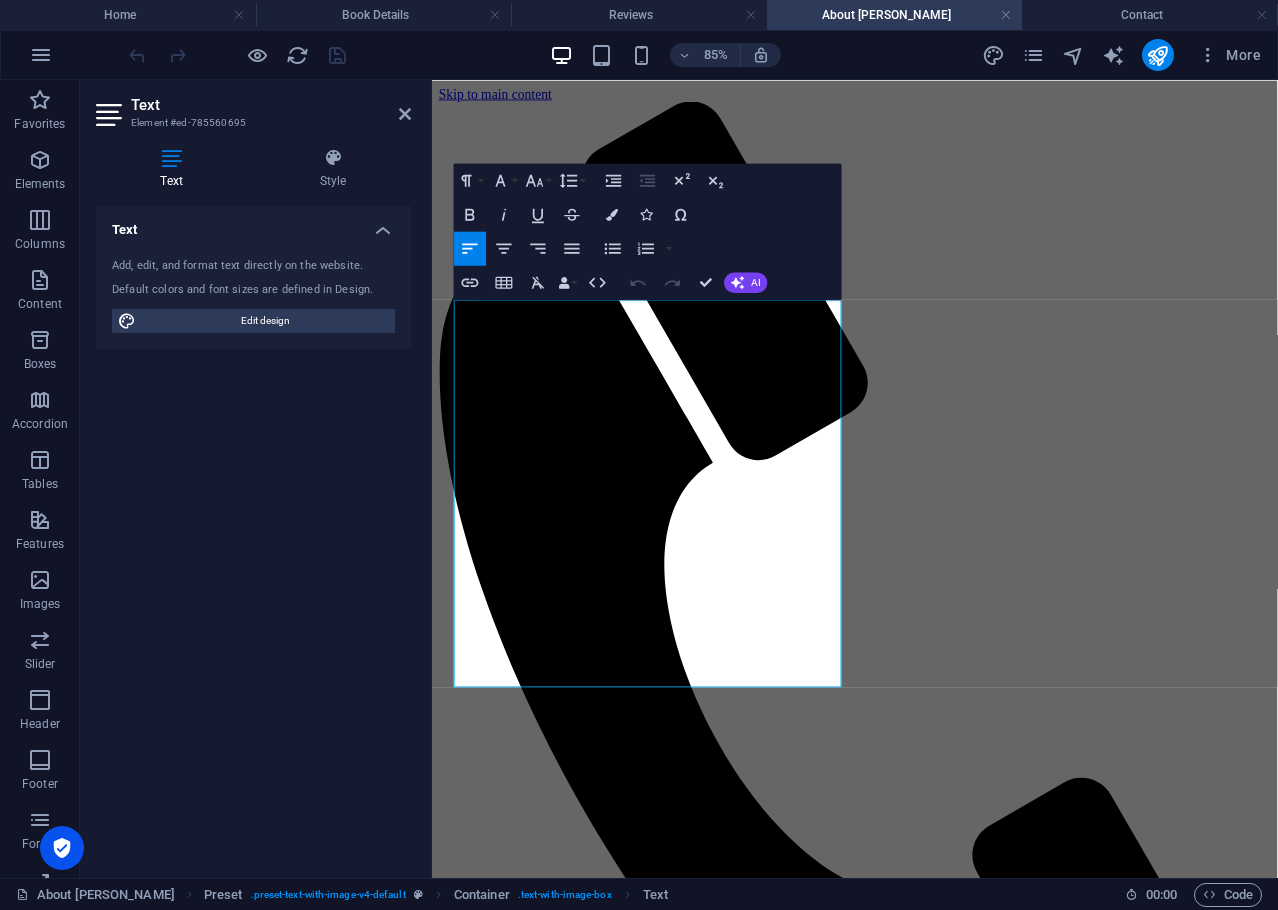 drag, startPoint x: 679, startPoint y: 777, endPoint x: 855, endPoint y: 377, distance: 437.008 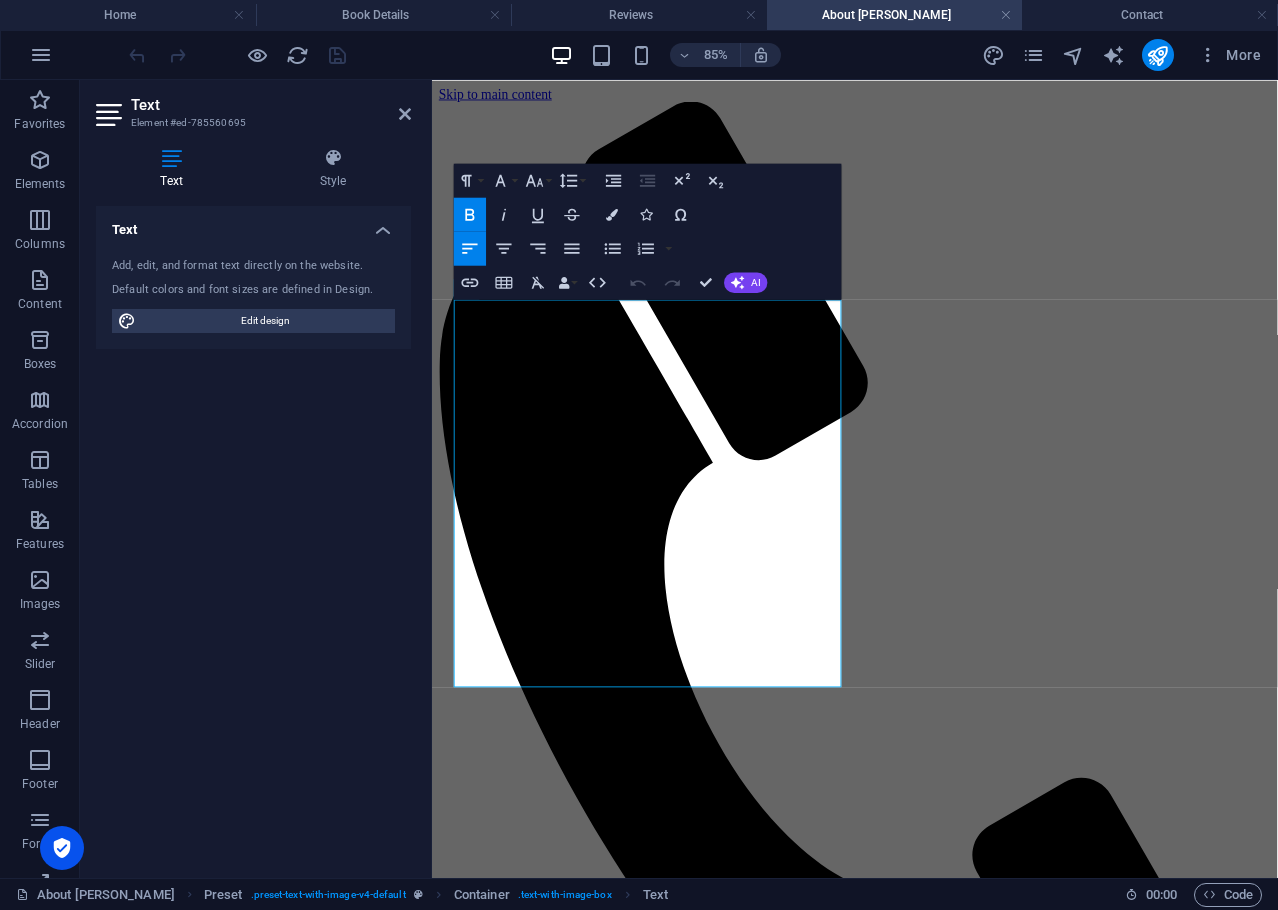 type 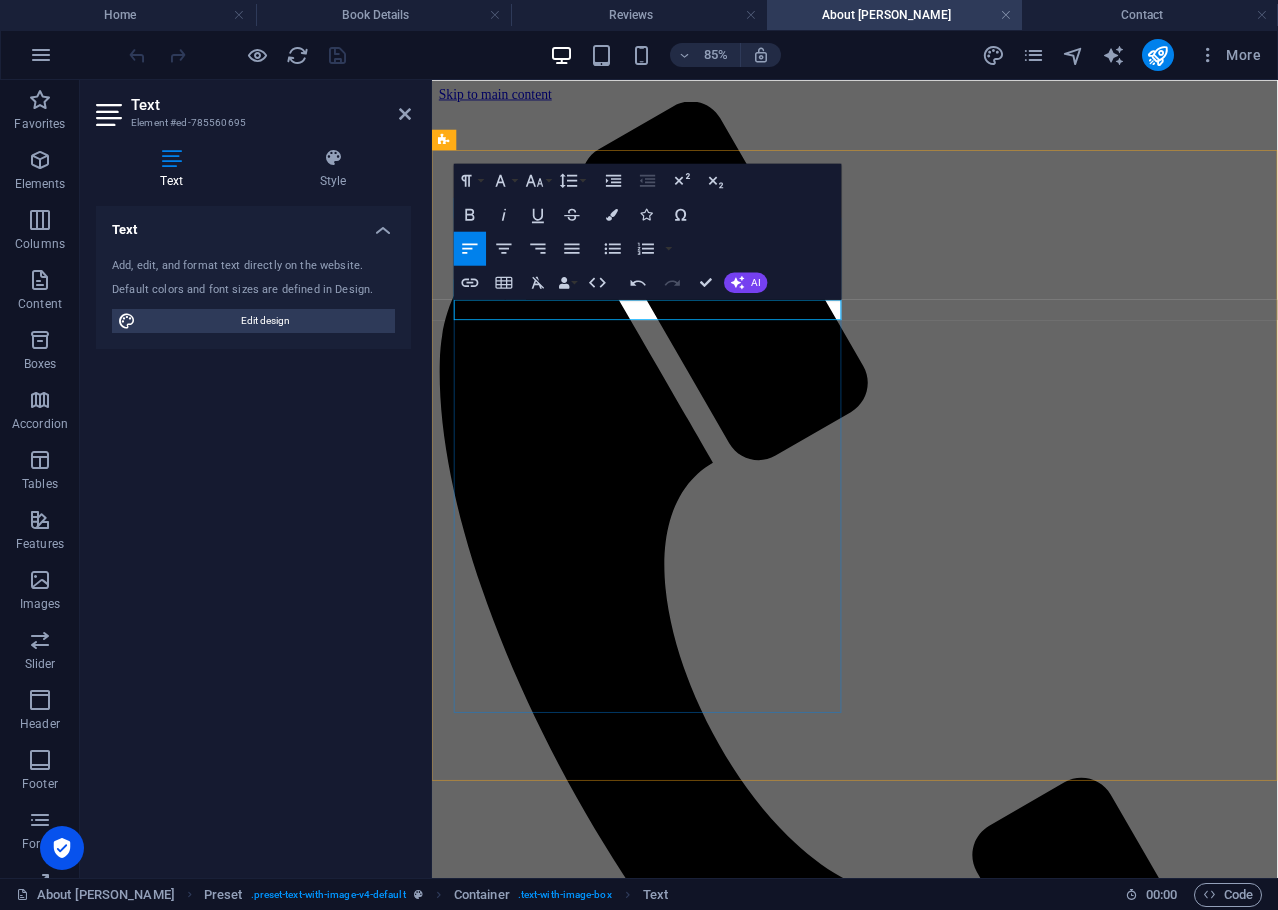 click at bounding box center (929, 1591) 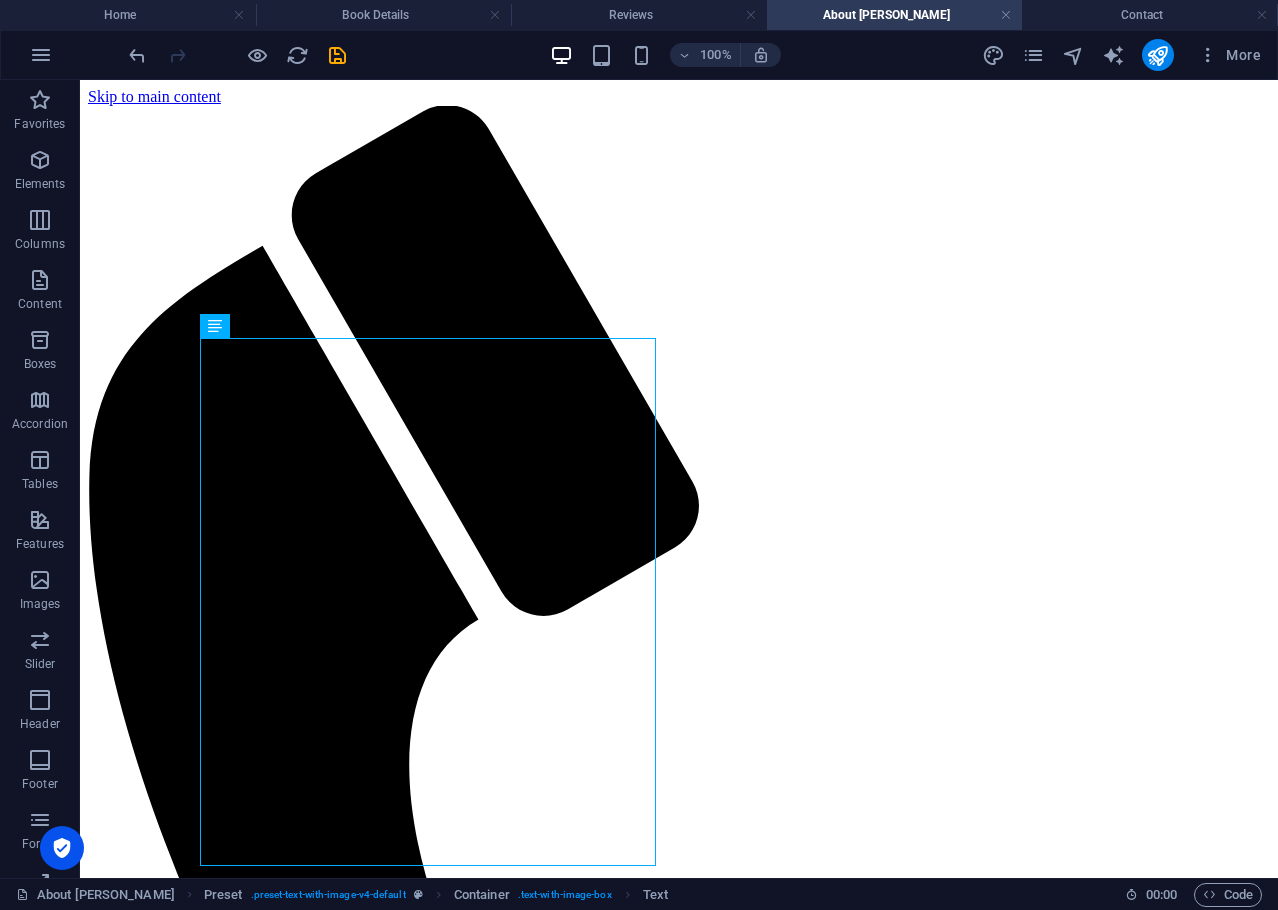 click at bounding box center (237, 55) 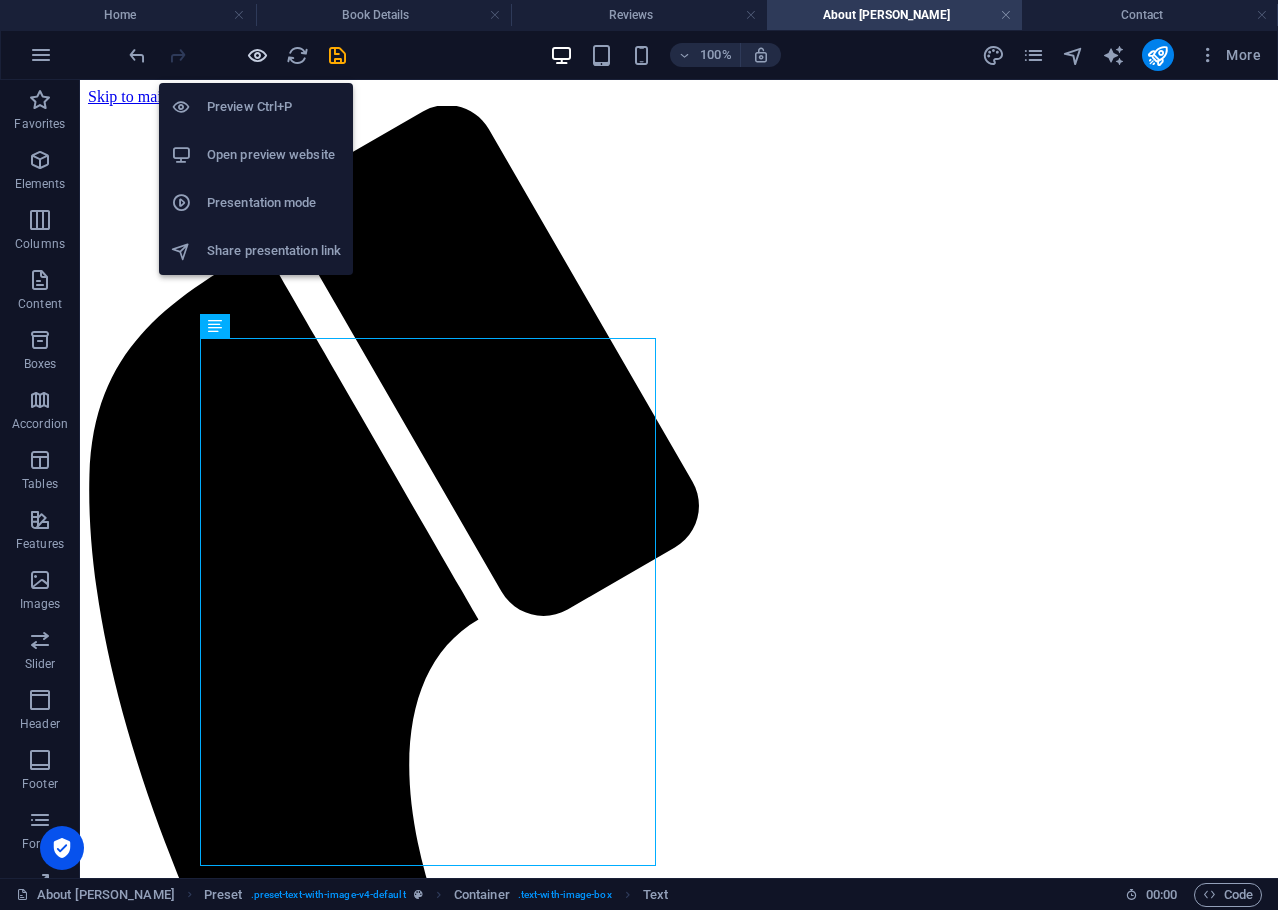 click at bounding box center [257, 55] 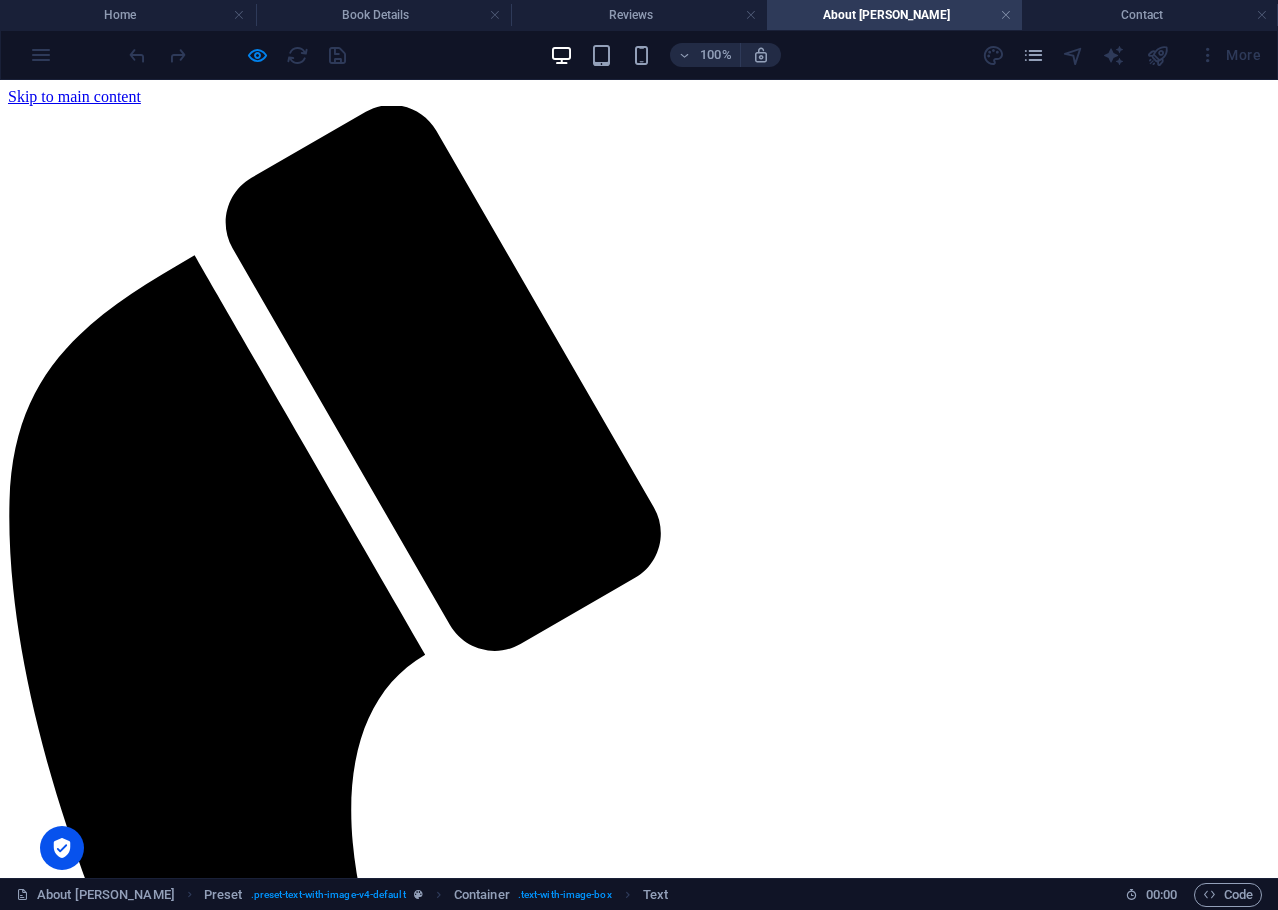 scroll, scrollTop: 68, scrollLeft: 0, axis: vertical 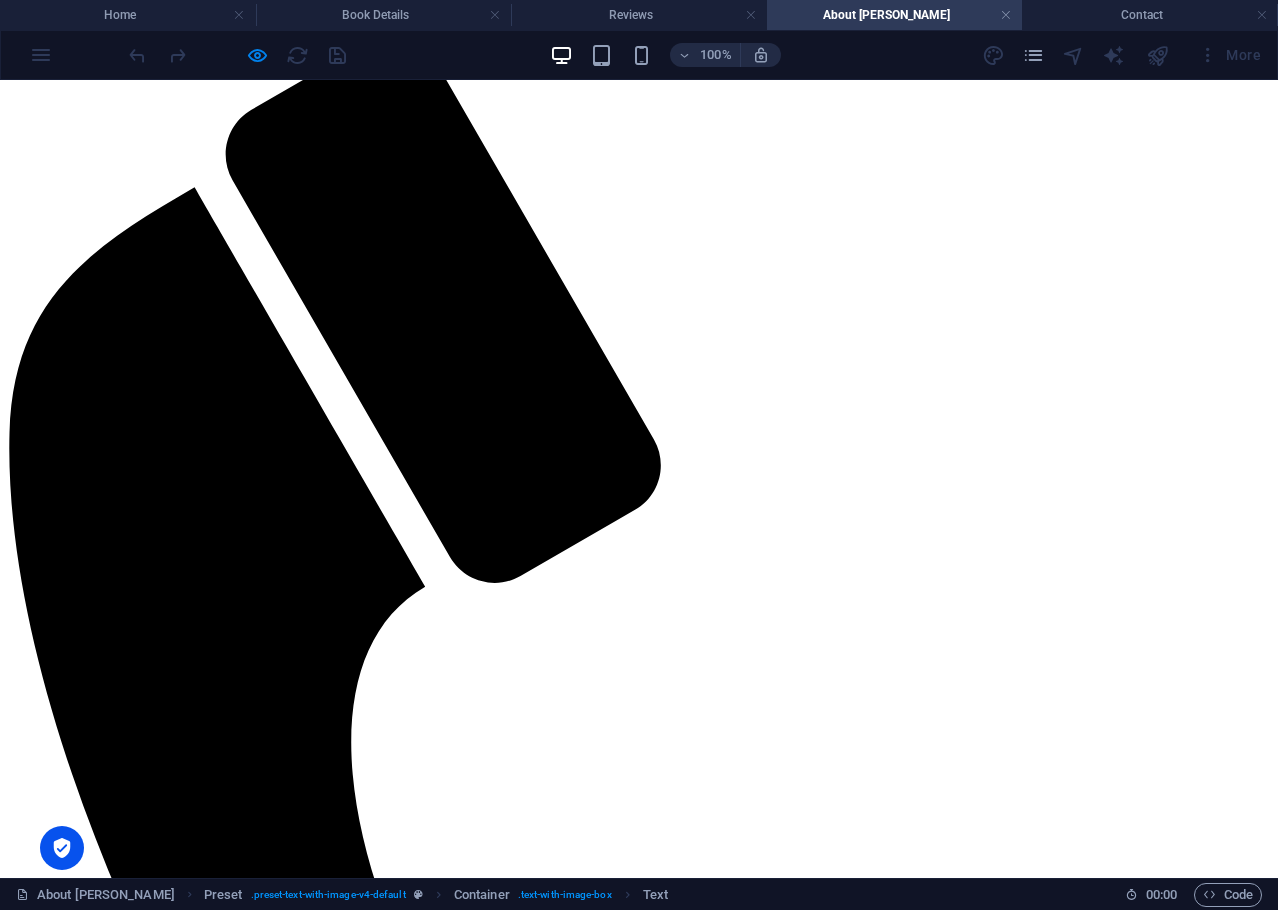 click at bounding box center [236, 2983] 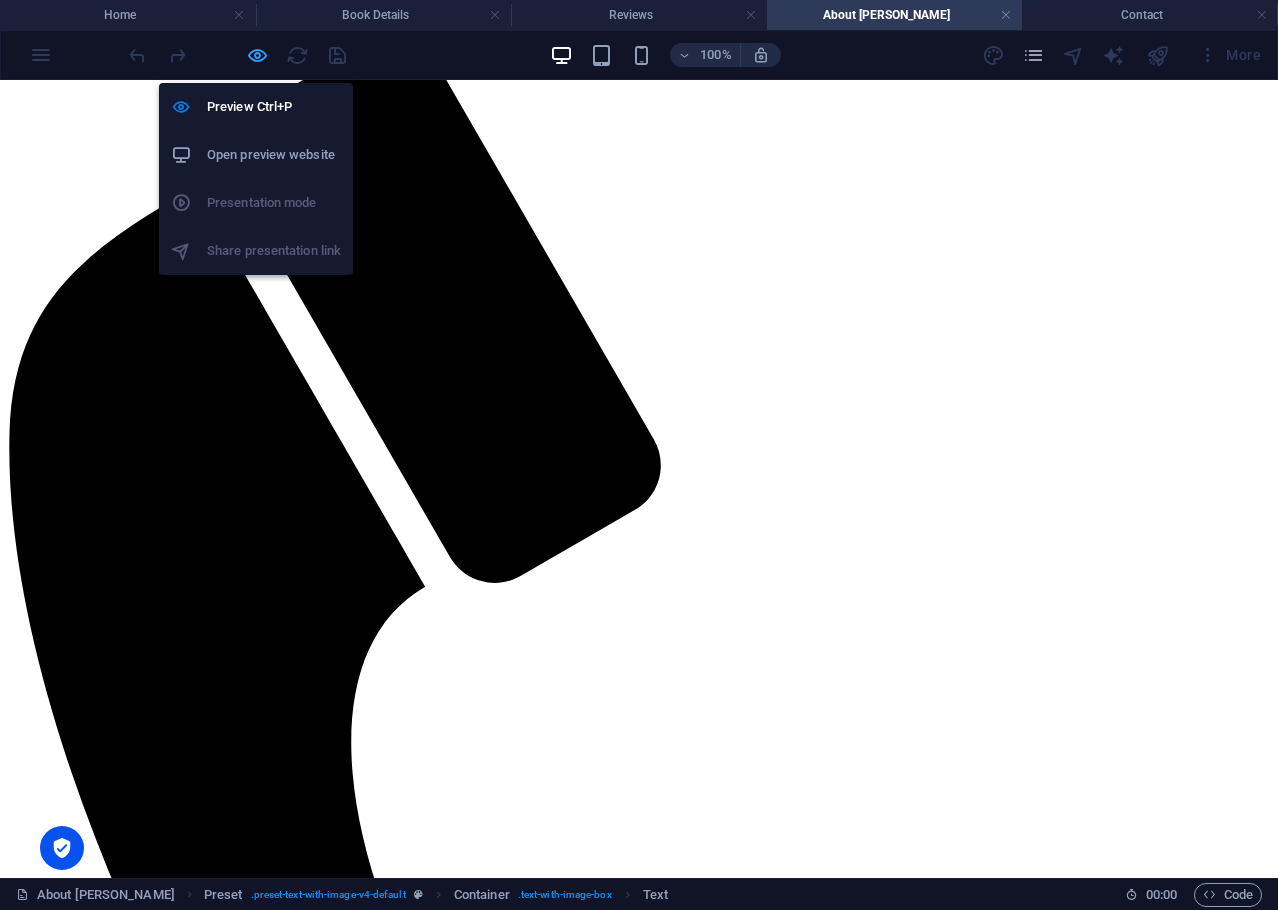 click at bounding box center (257, 55) 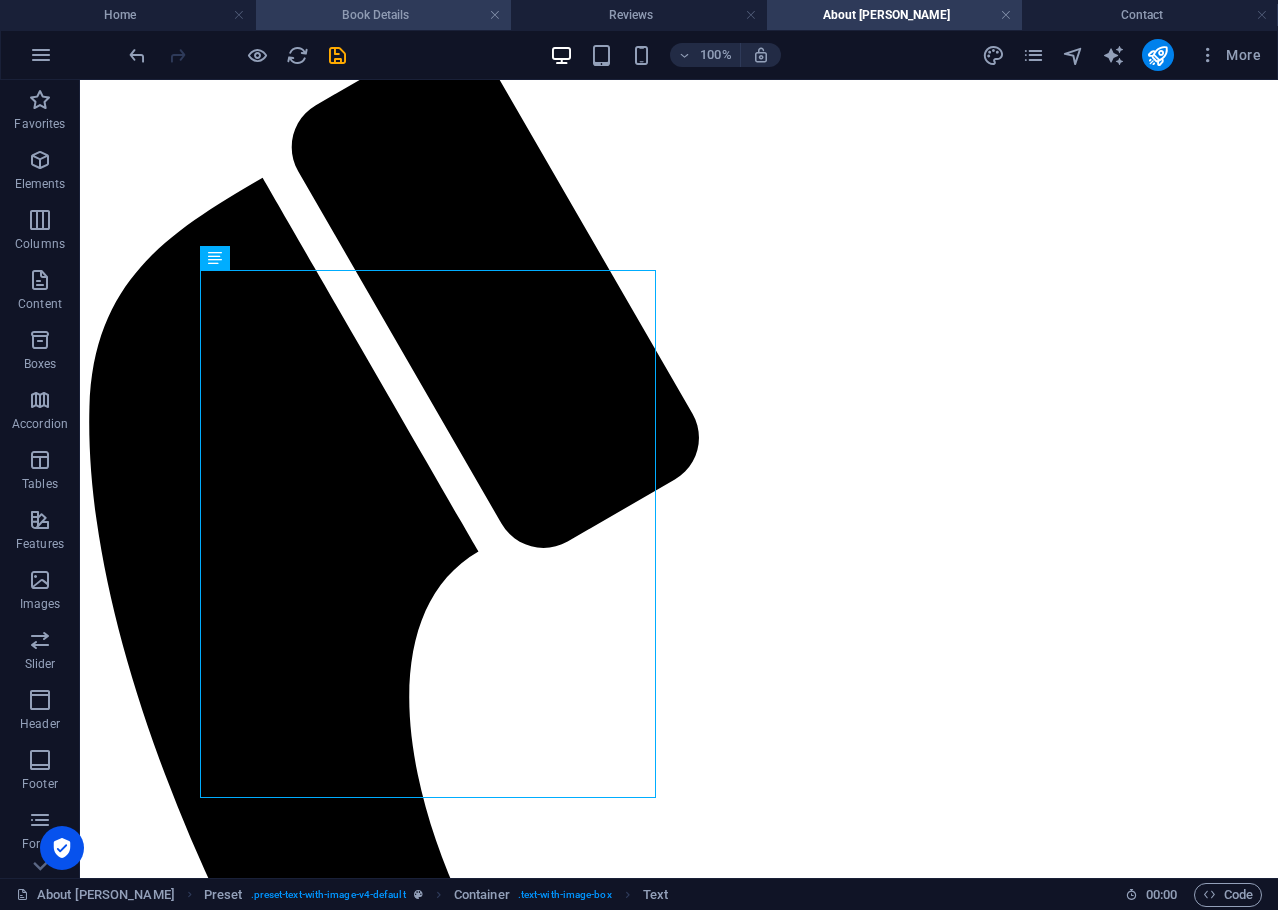 click on "Book Details" at bounding box center (384, 15) 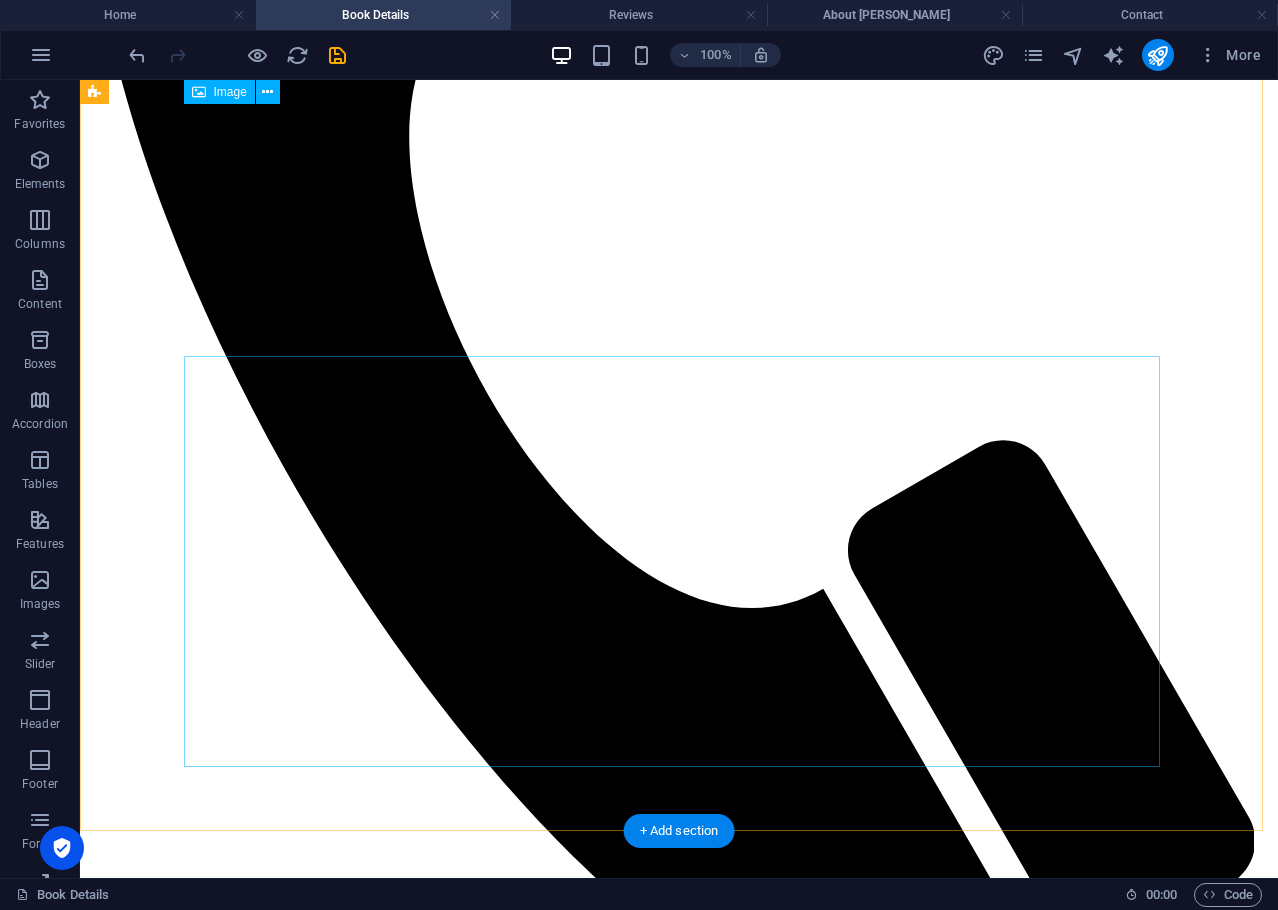 scroll, scrollTop: 500, scrollLeft: 0, axis: vertical 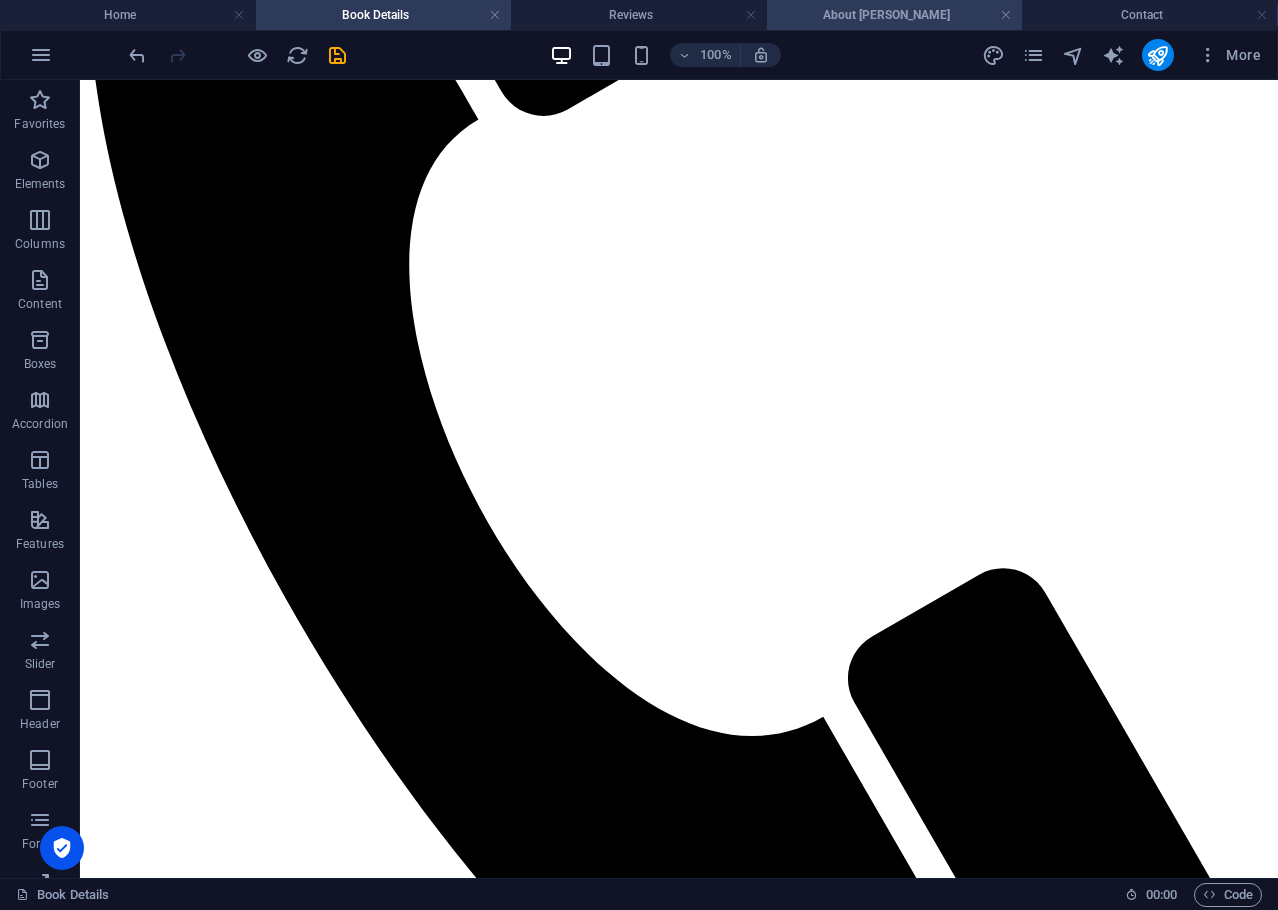 click on "About [PERSON_NAME]" at bounding box center [895, 15] 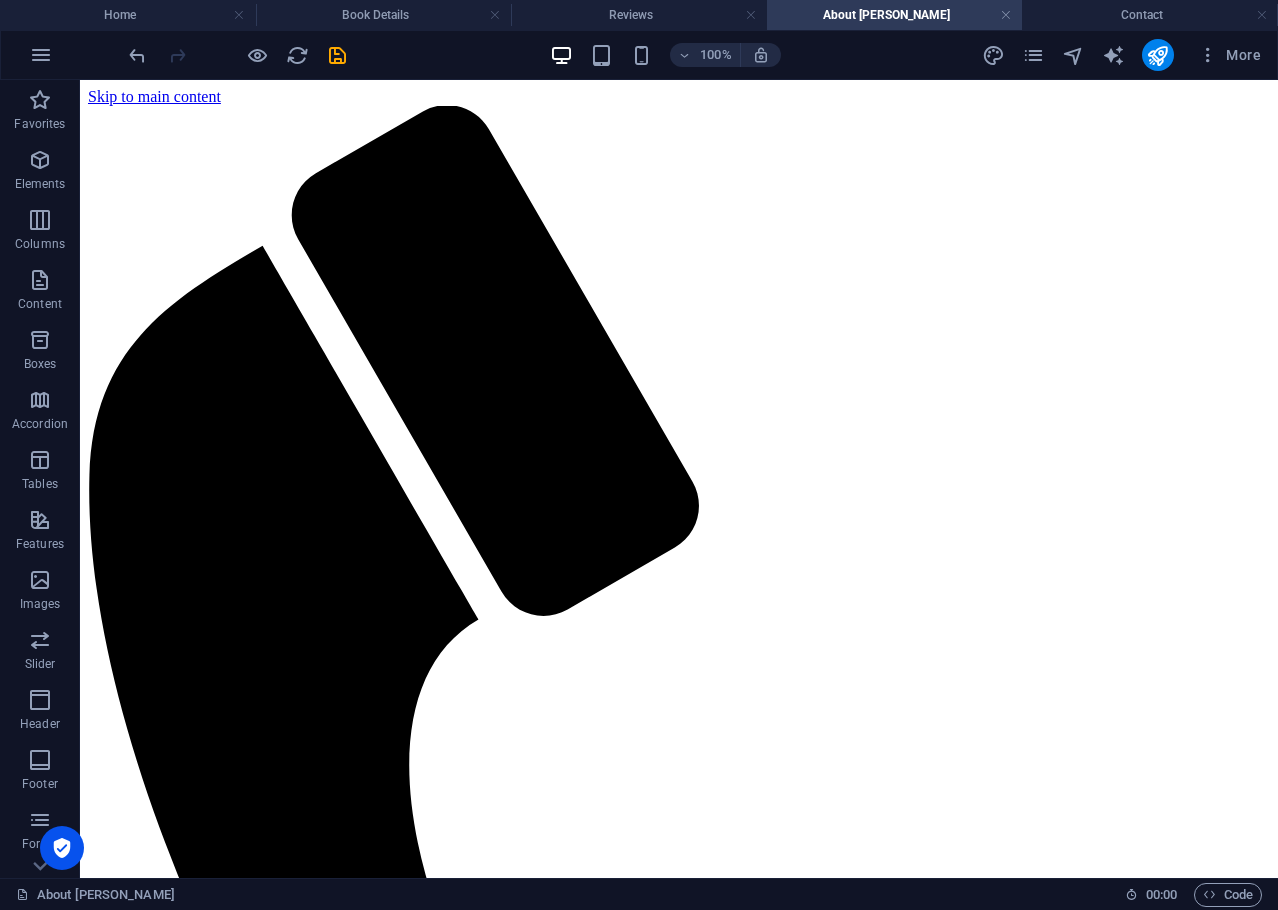 scroll, scrollTop: 68, scrollLeft: 0, axis: vertical 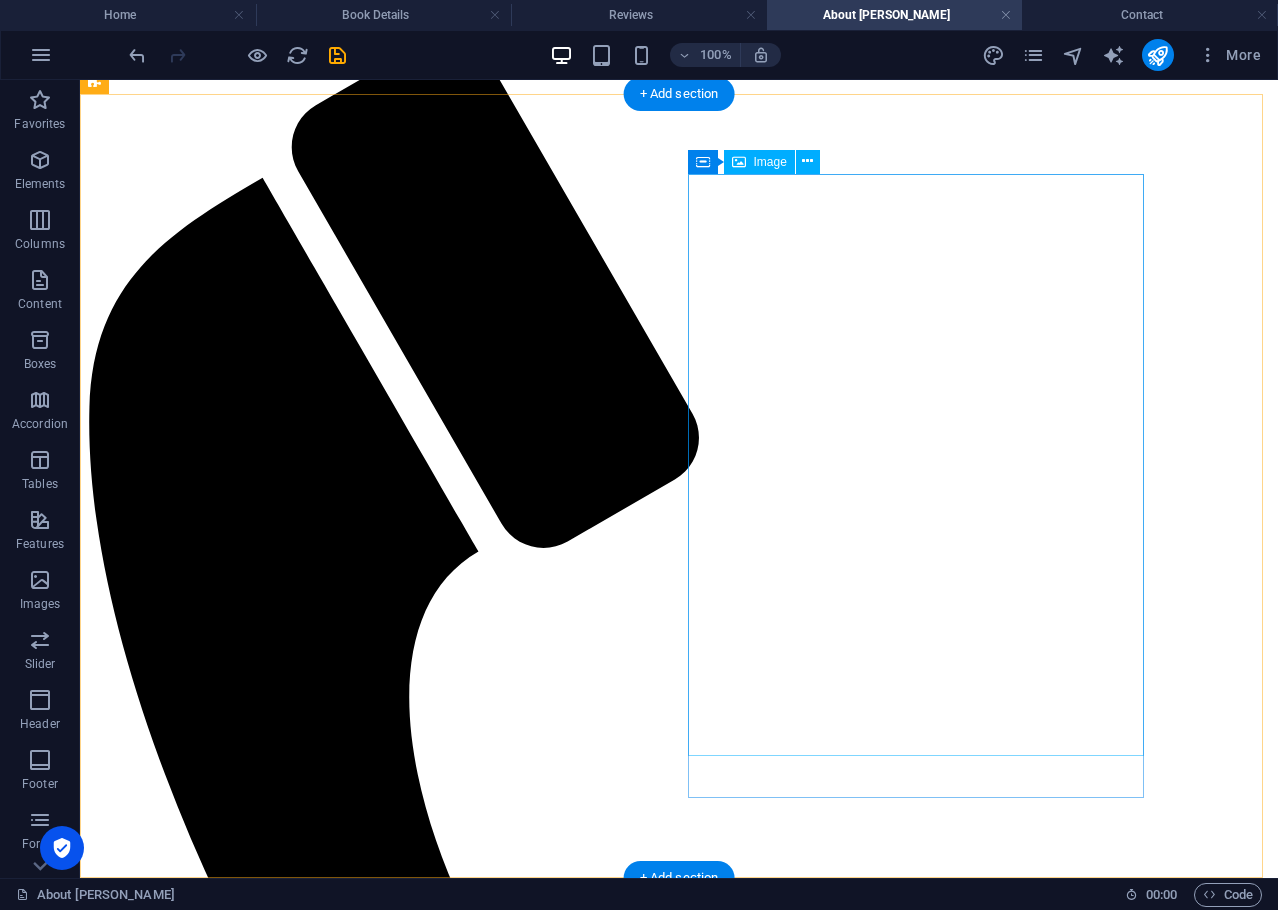 click at bounding box center (679, 2897) 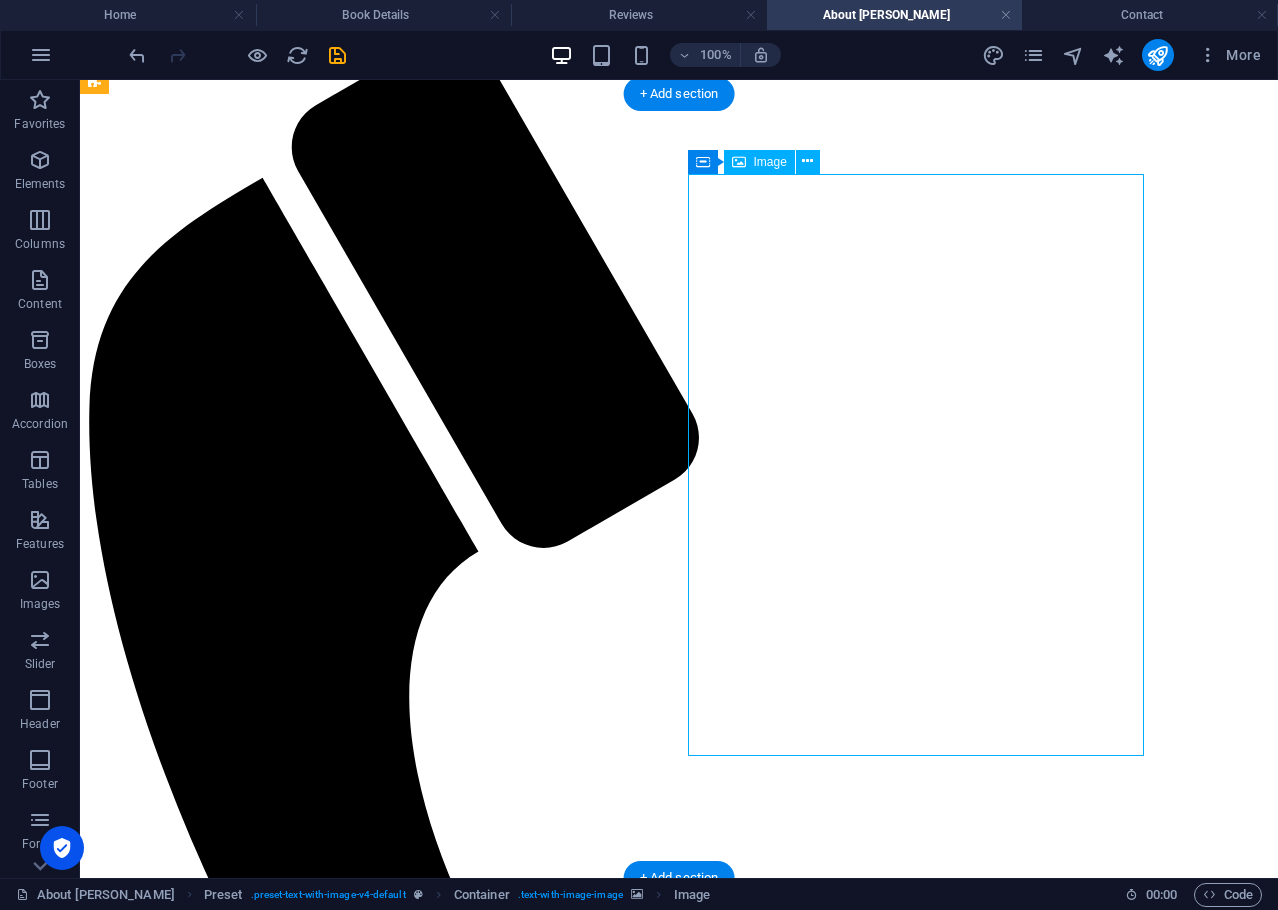 click at bounding box center [679, 2897] 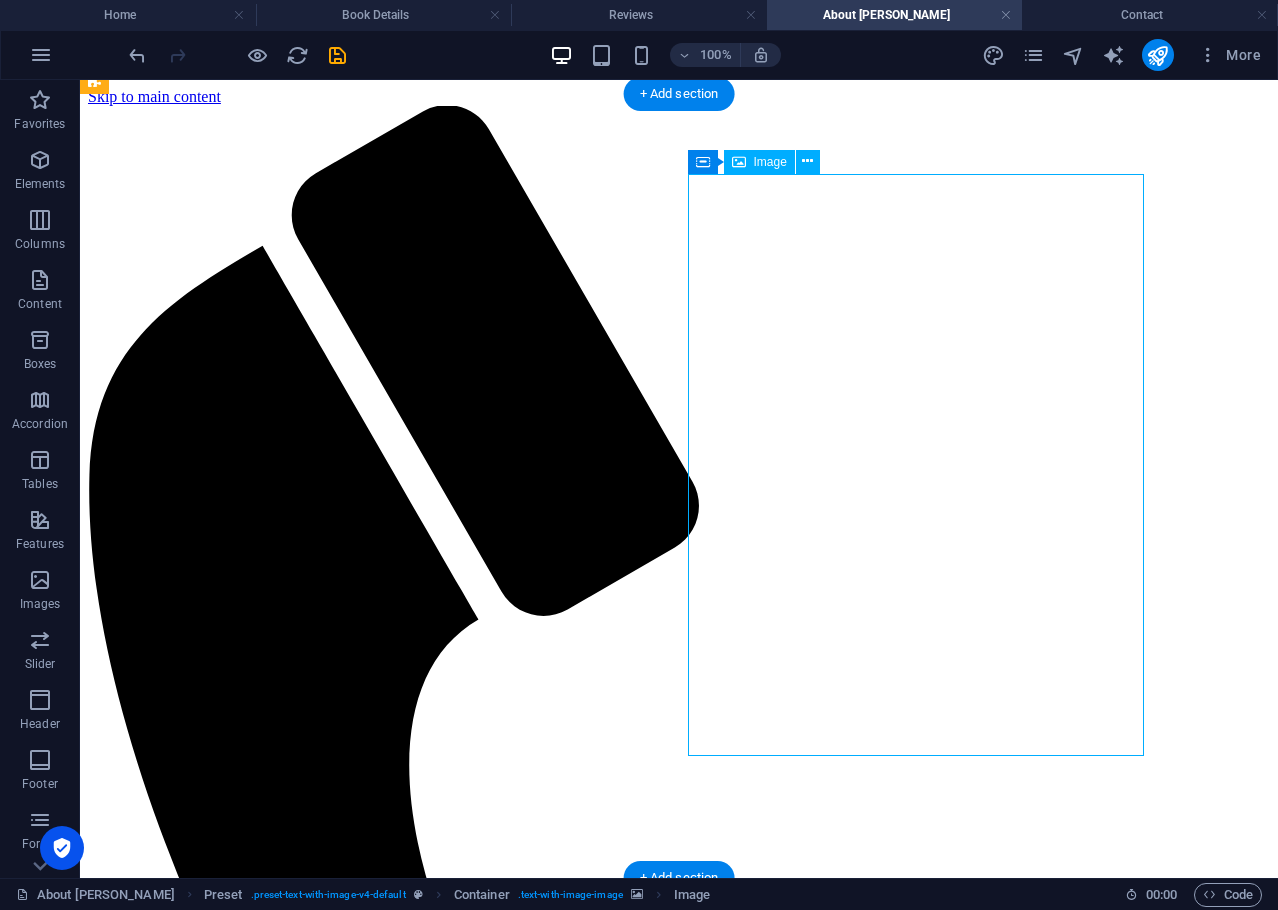 select on "px" 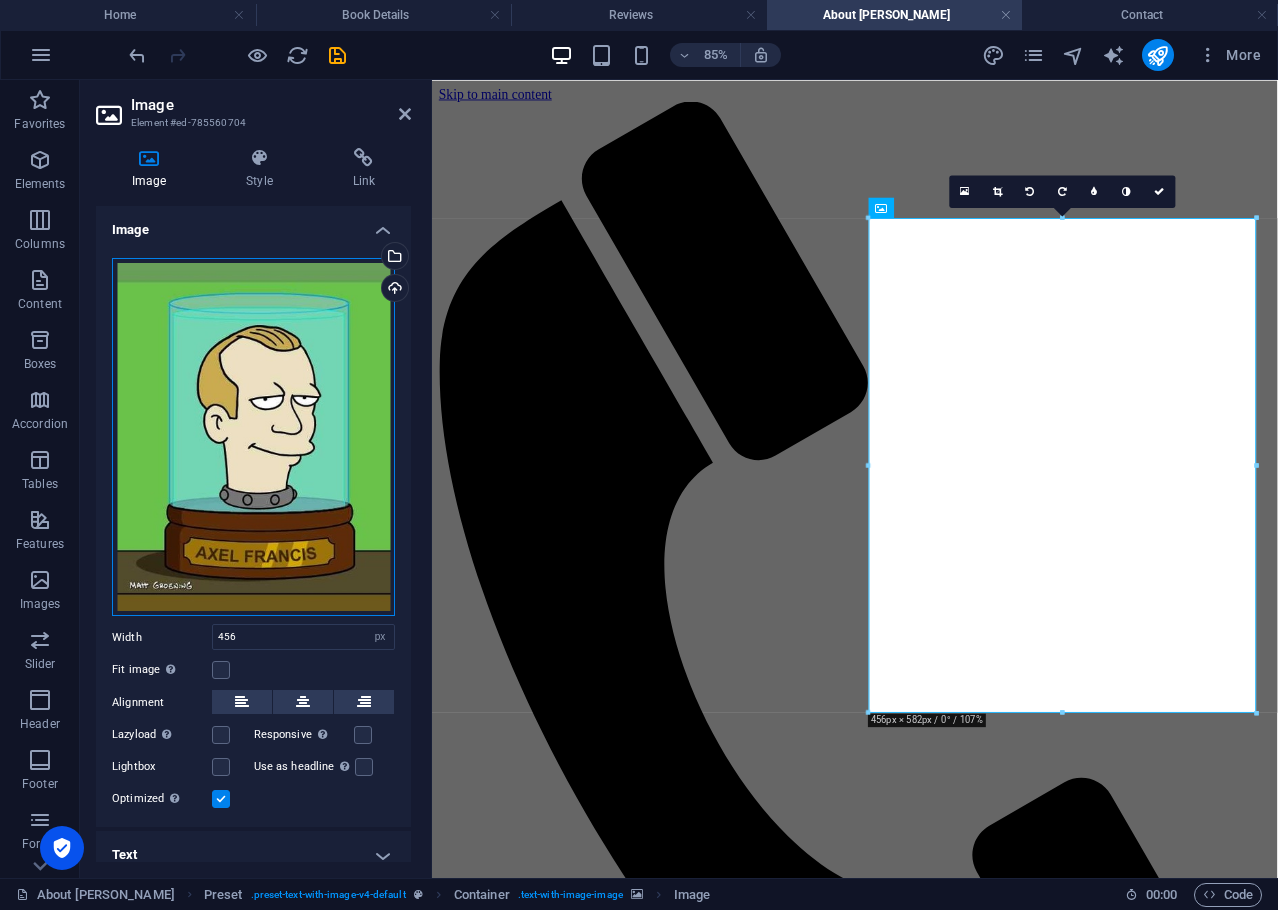 click on "Drag files here, click to choose files or select files from Files or our free stock photos & videos" at bounding box center (253, 437) 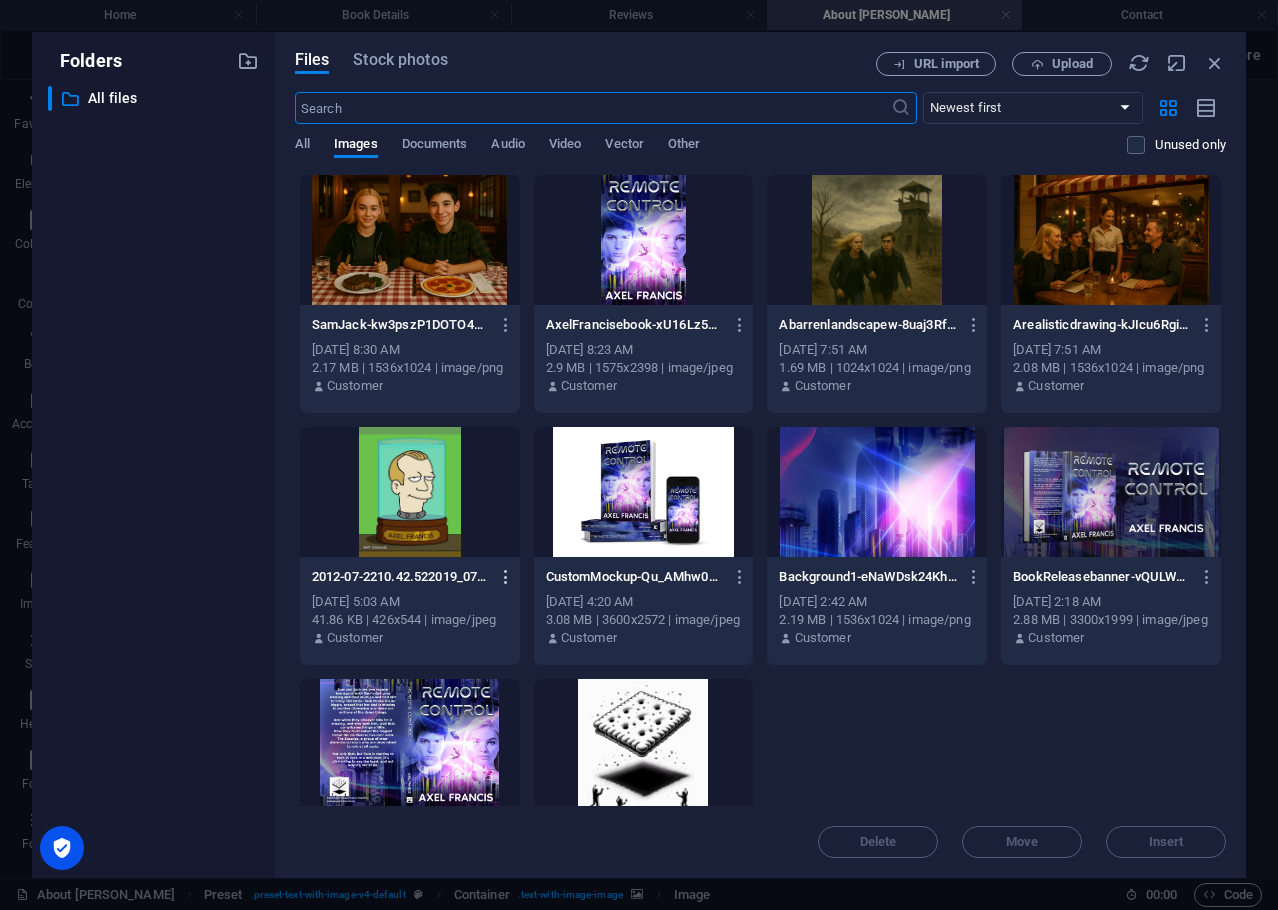 click at bounding box center (506, 577) 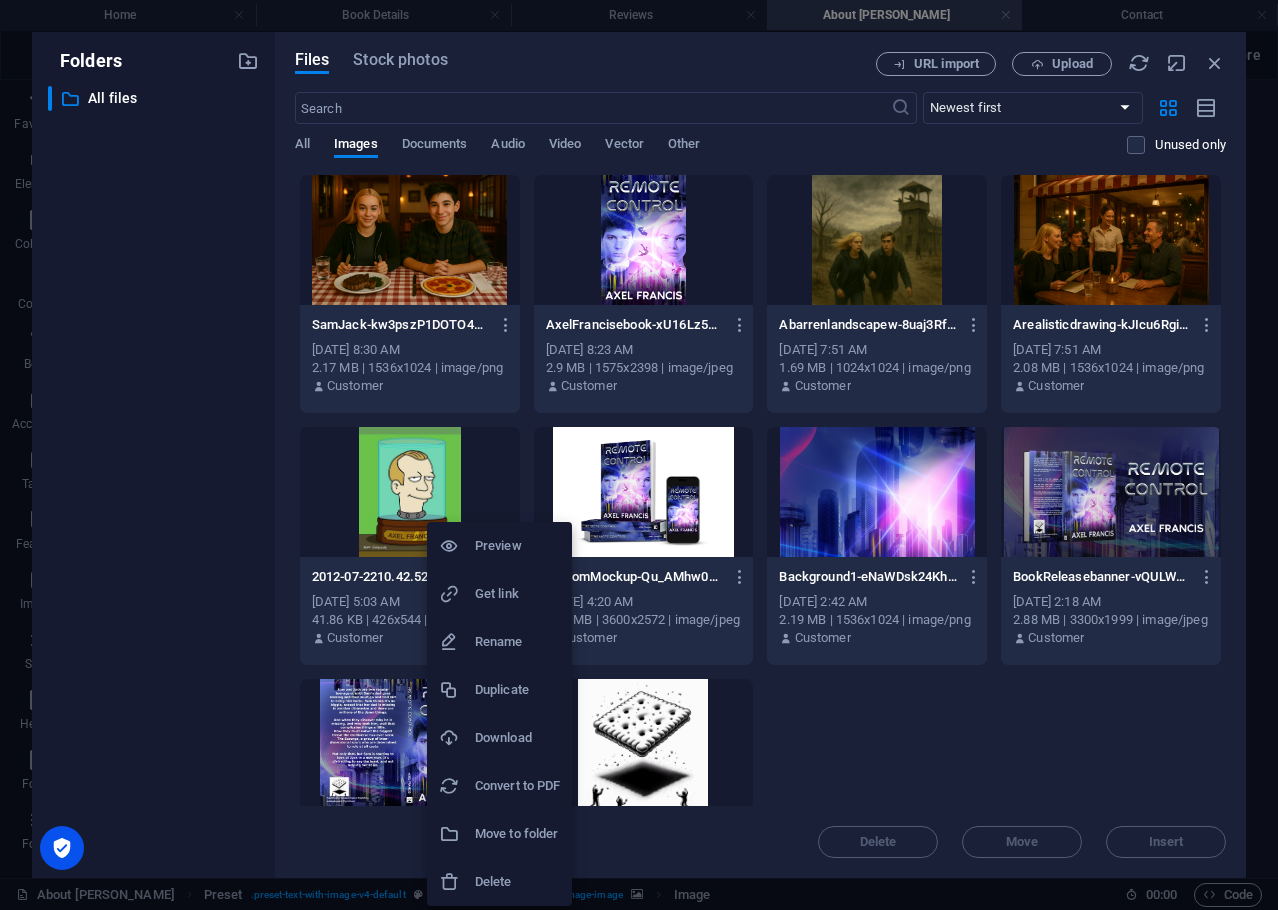 click on "Delete" at bounding box center [517, 882] 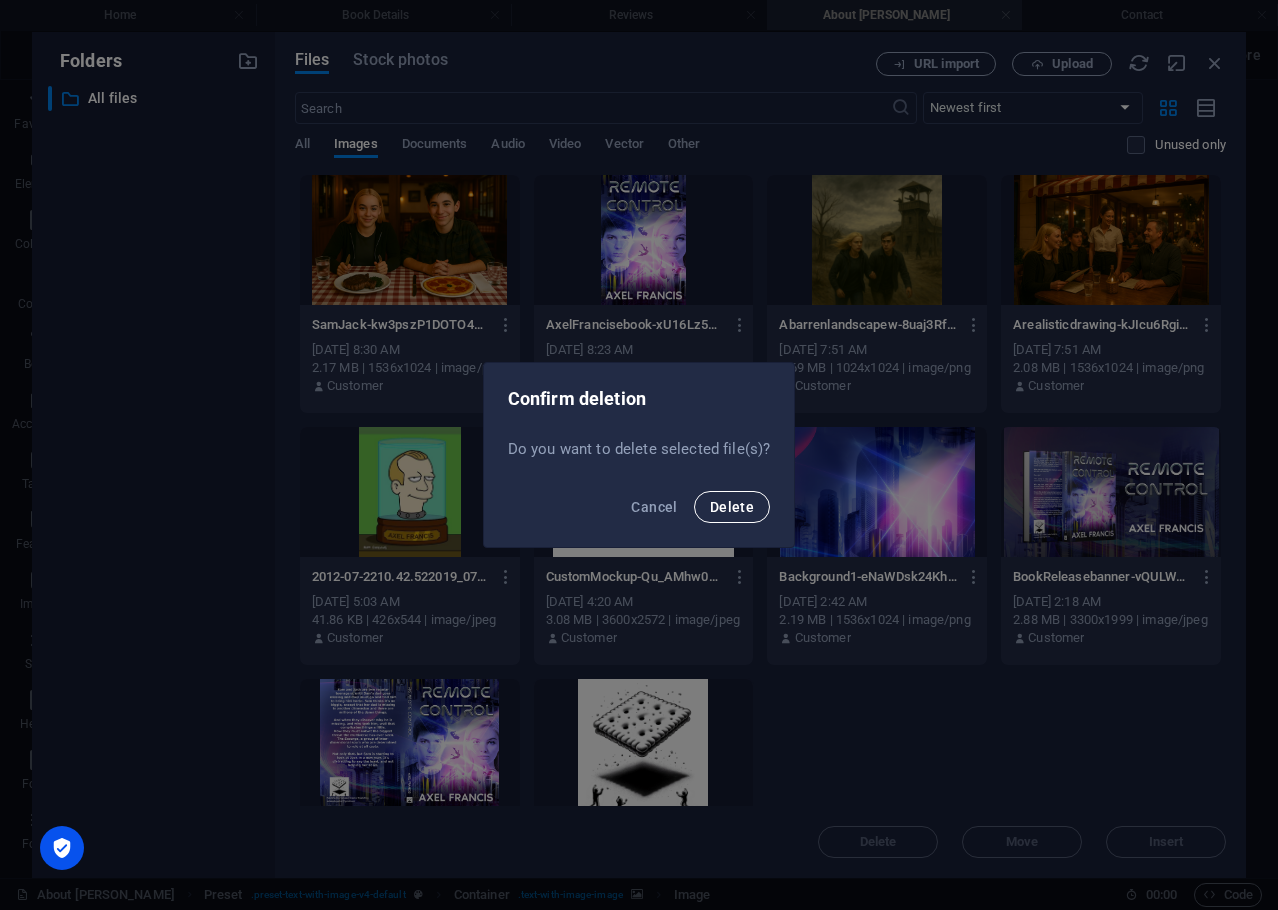 click on "Delete" at bounding box center (732, 507) 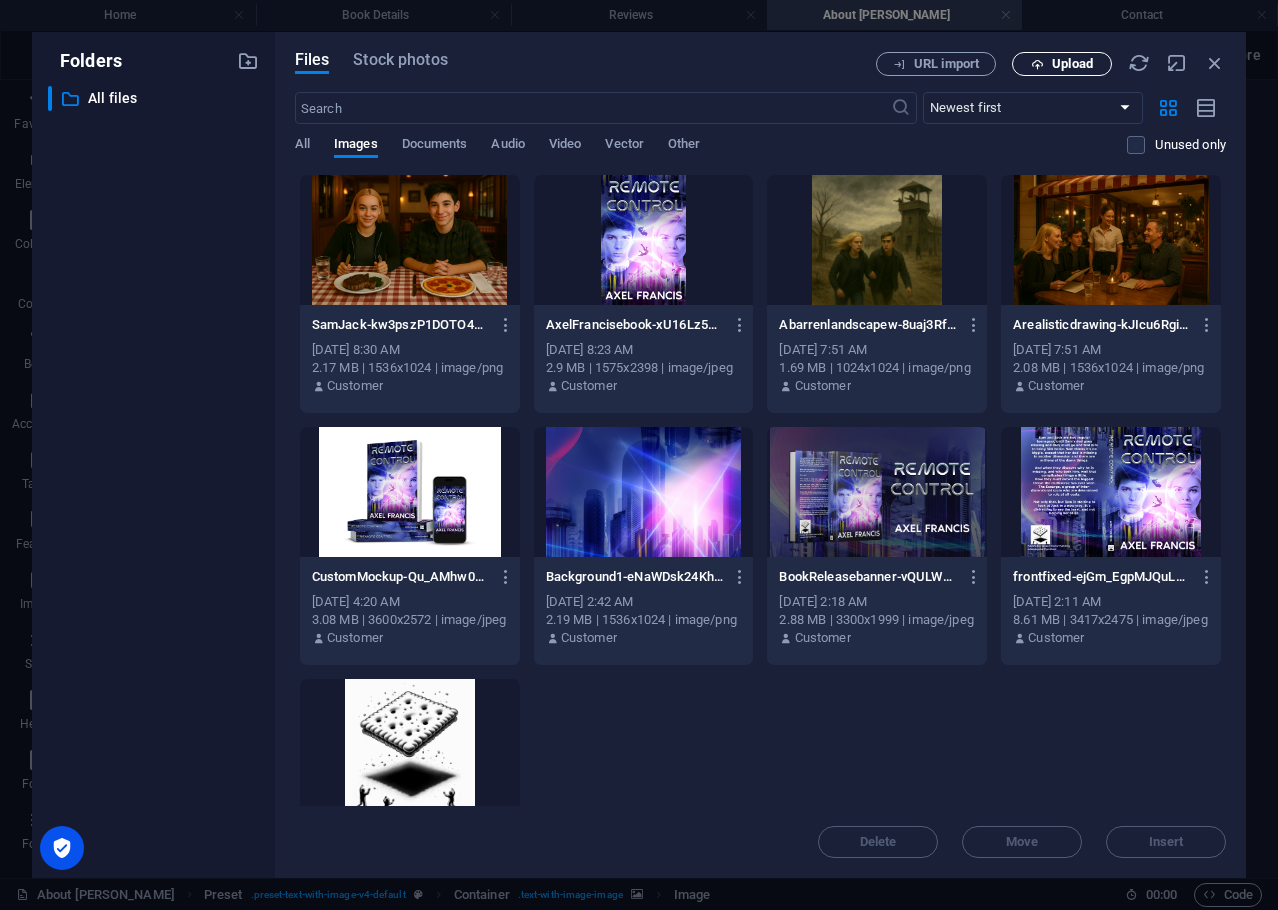 click on "Upload" at bounding box center [1072, 64] 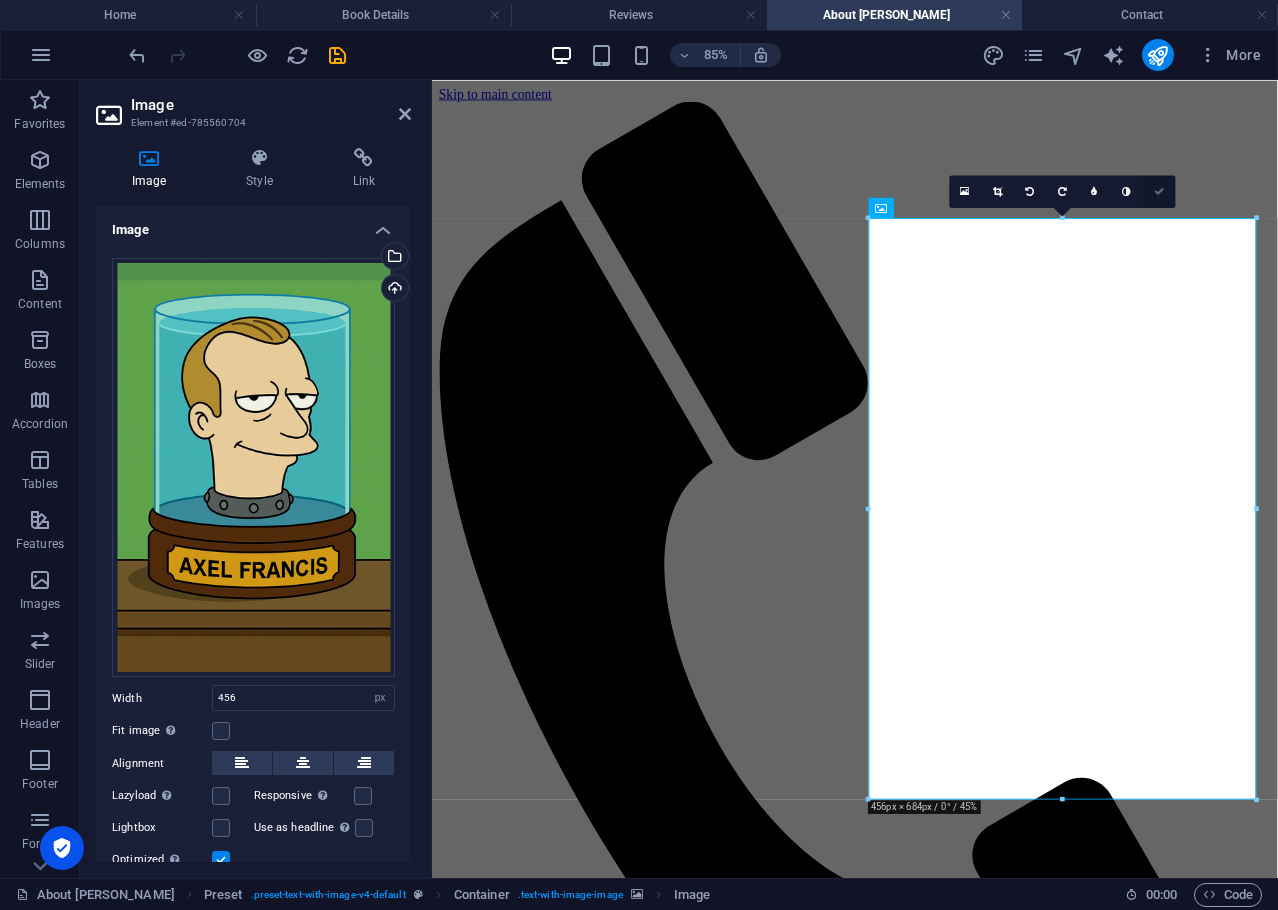 click at bounding box center (1159, 191) 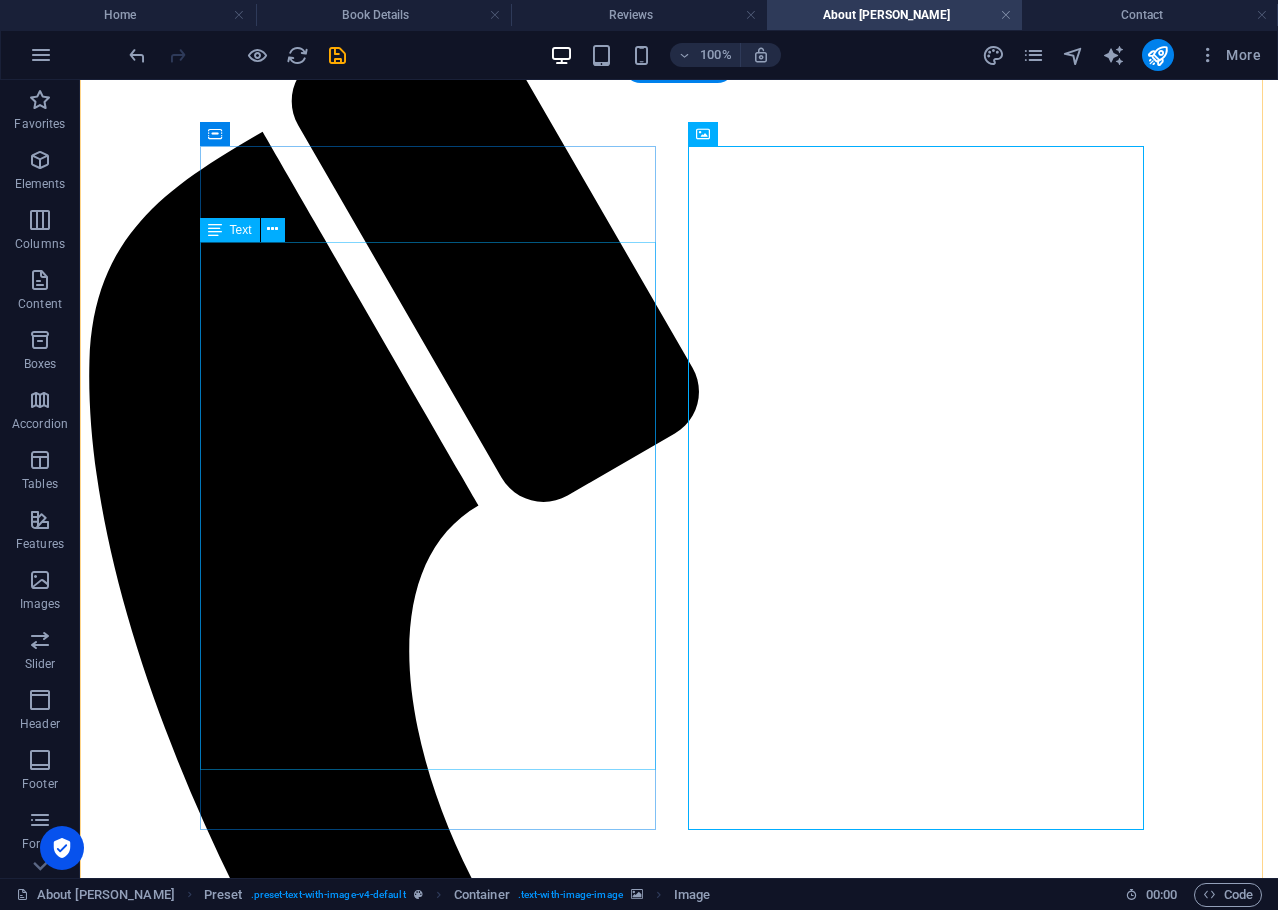 scroll, scrollTop: 128, scrollLeft: 0, axis: vertical 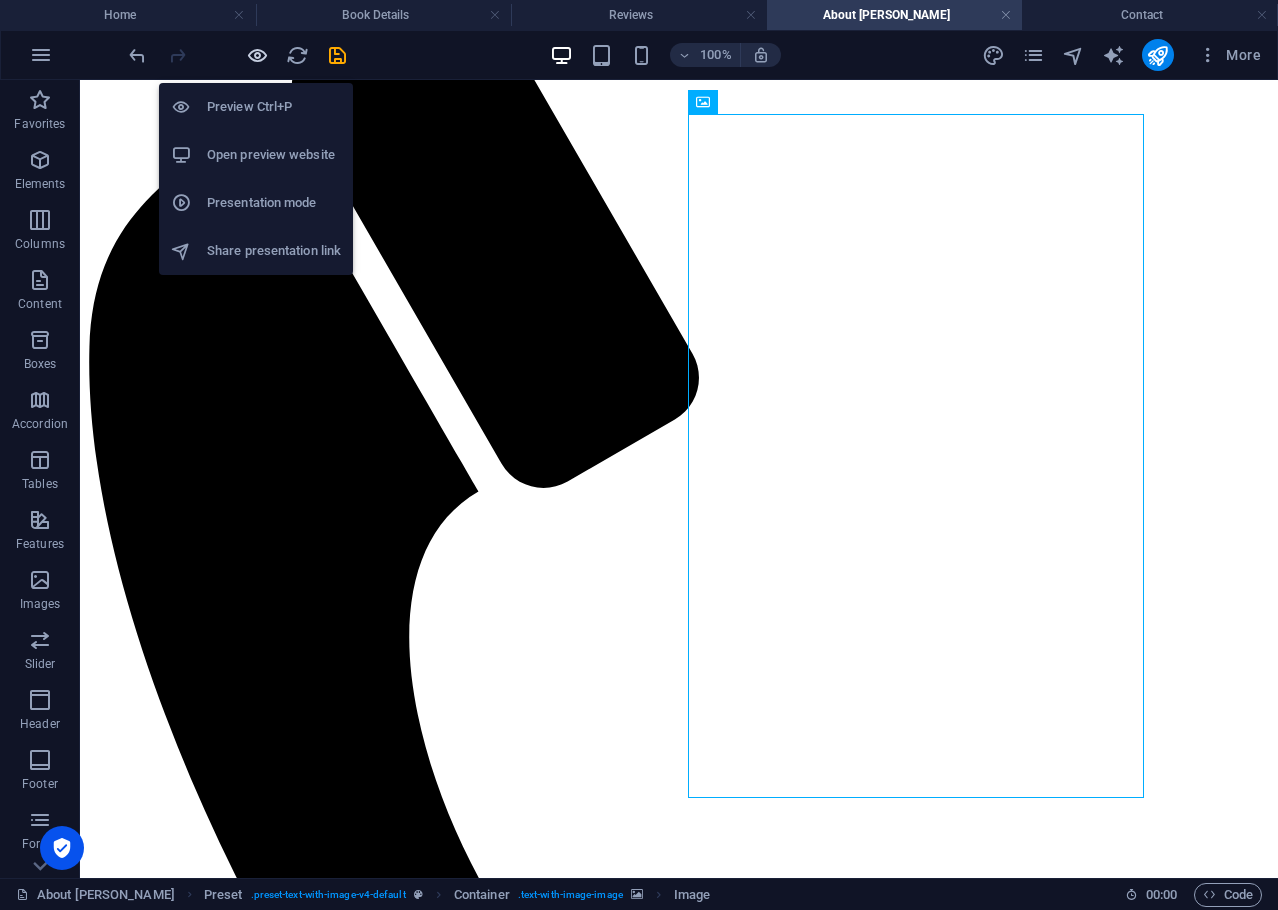 click at bounding box center (257, 55) 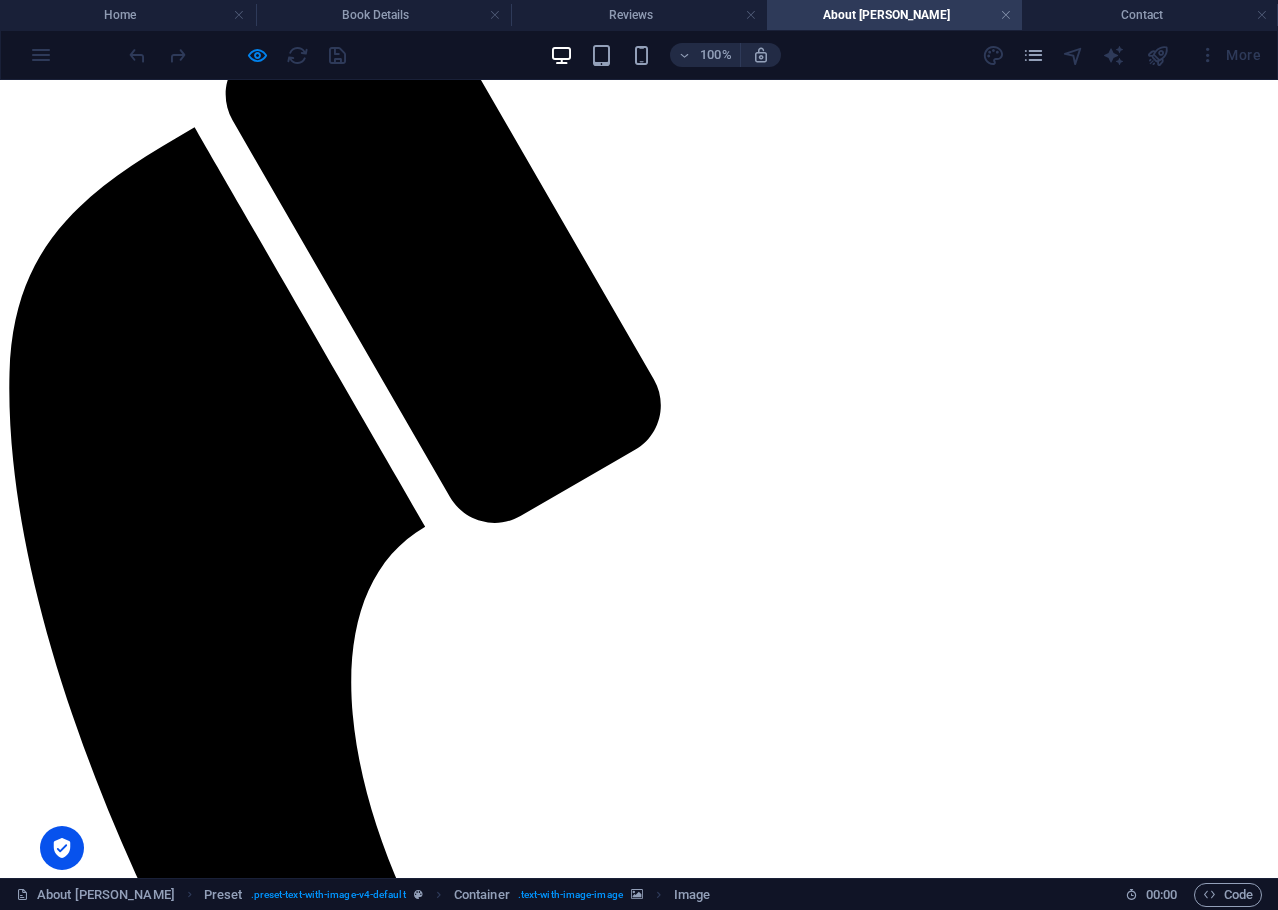 scroll, scrollTop: 0, scrollLeft: 0, axis: both 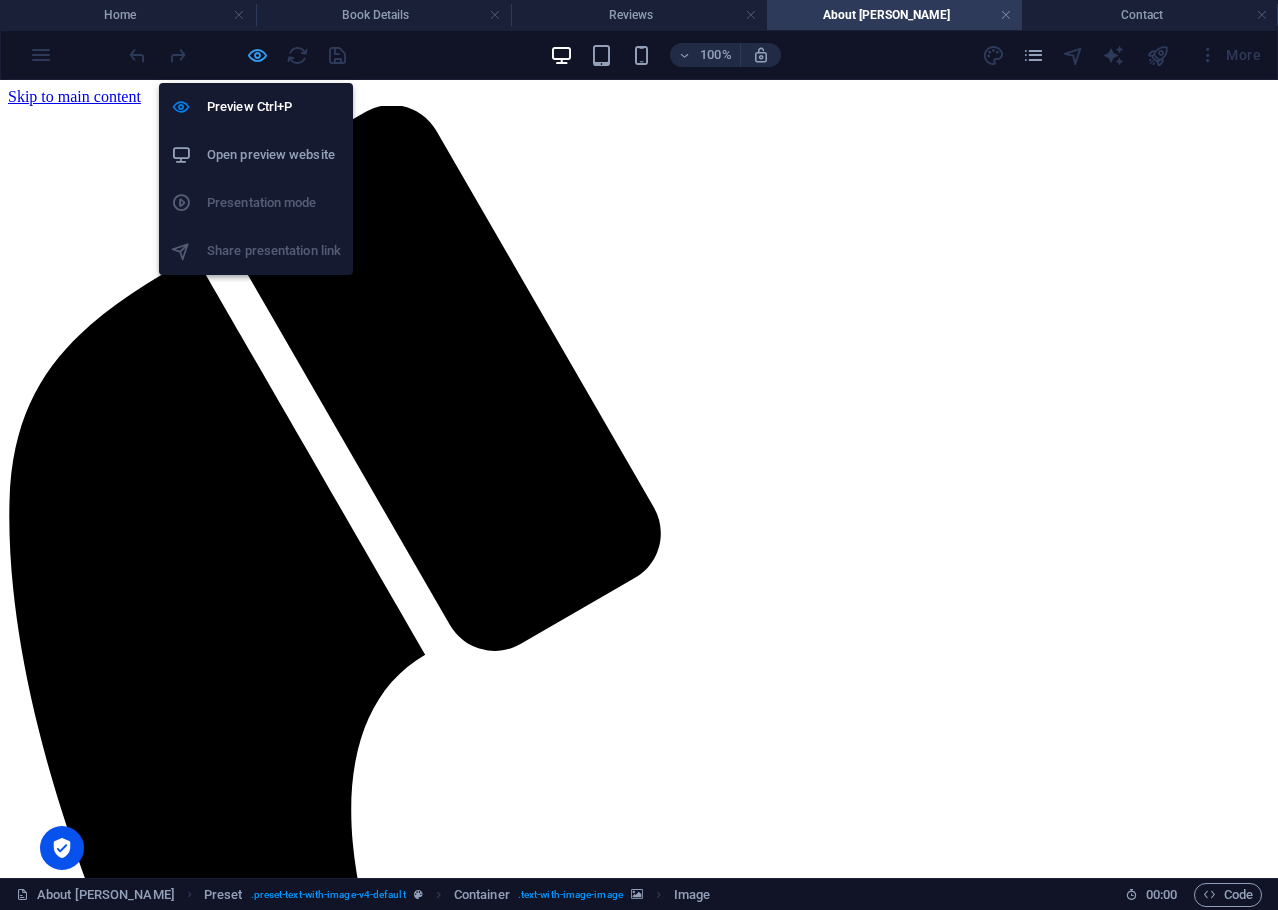 click at bounding box center (257, 55) 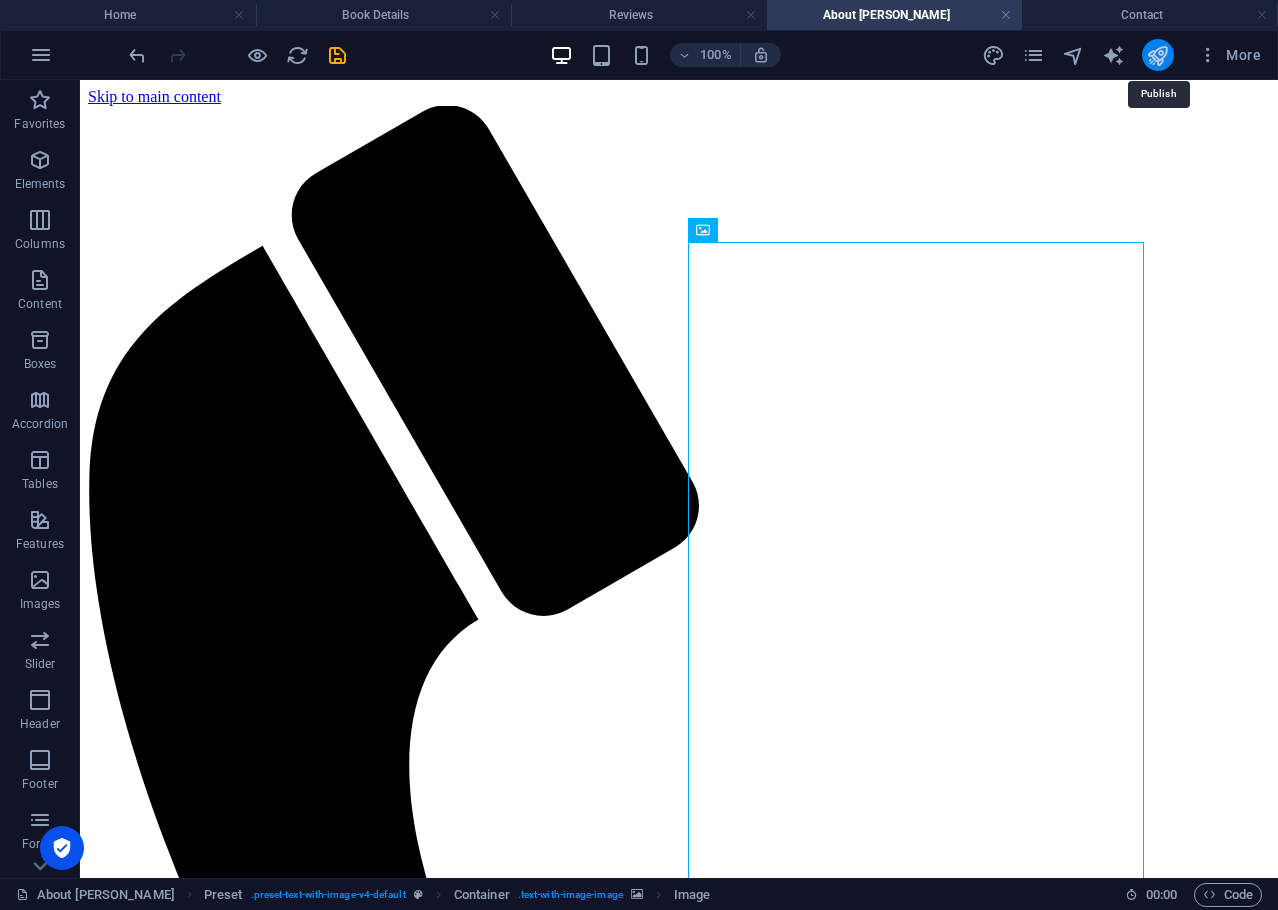 click at bounding box center (1157, 55) 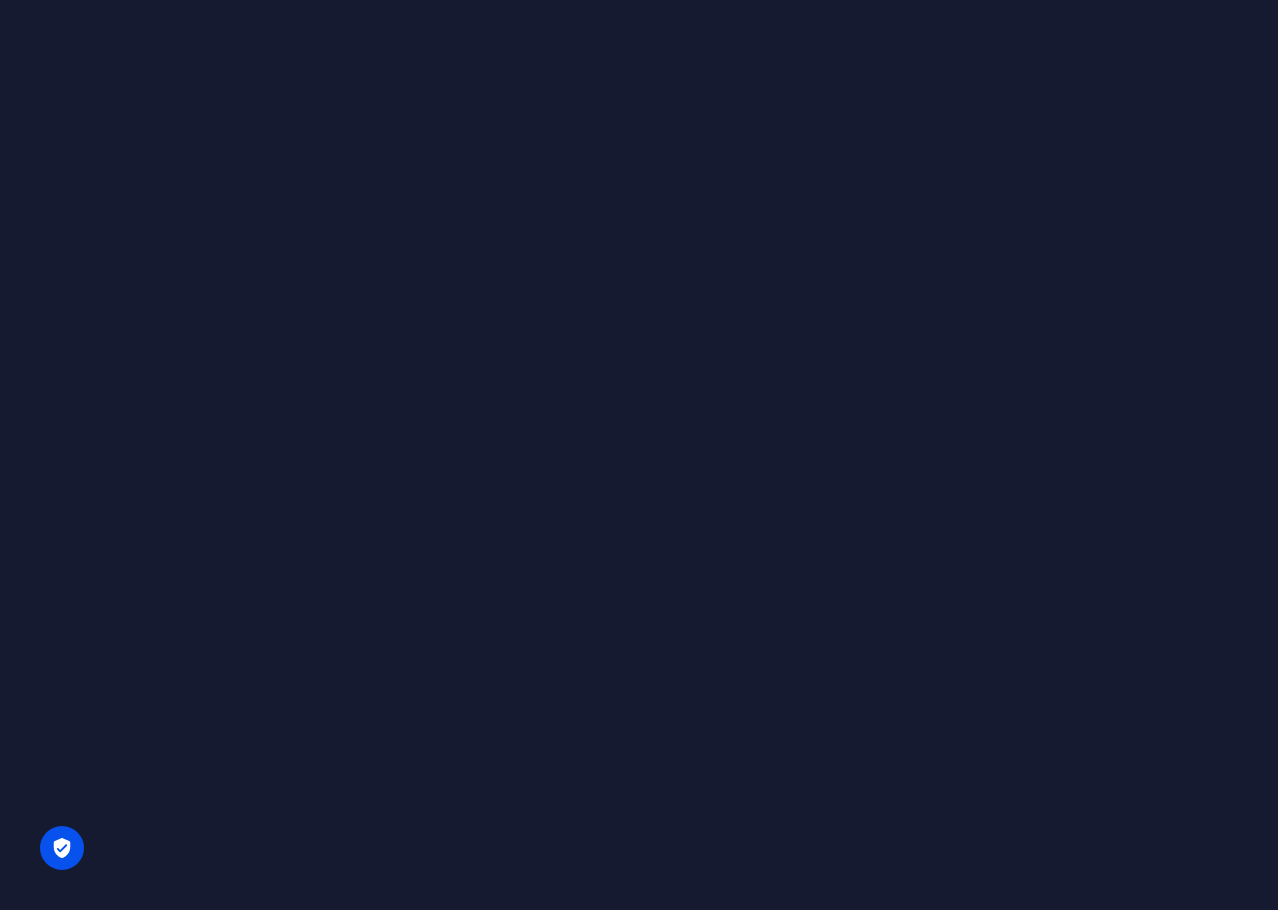 scroll, scrollTop: 0, scrollLeft: 0, axis: both 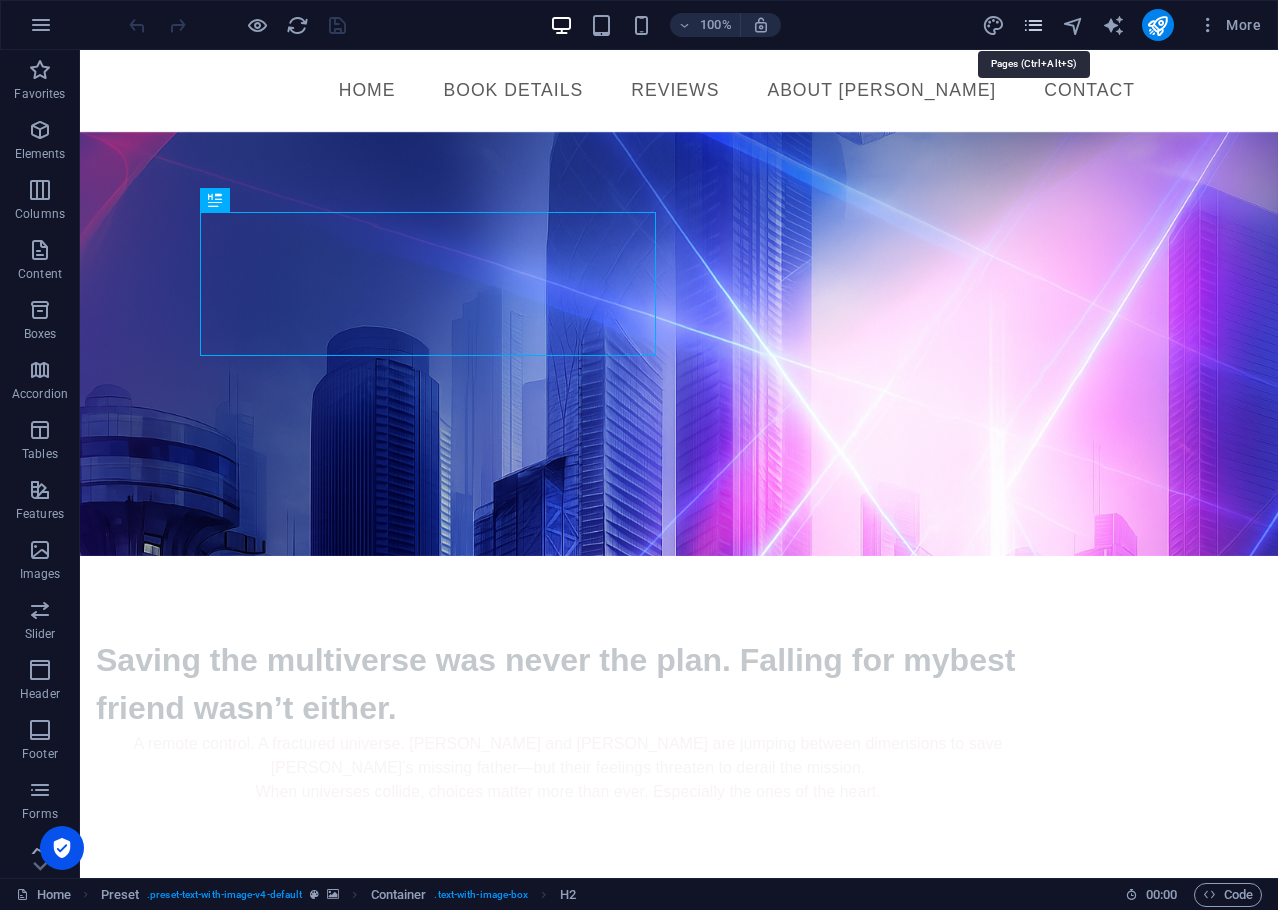 click at bounding box center [1033, 25] 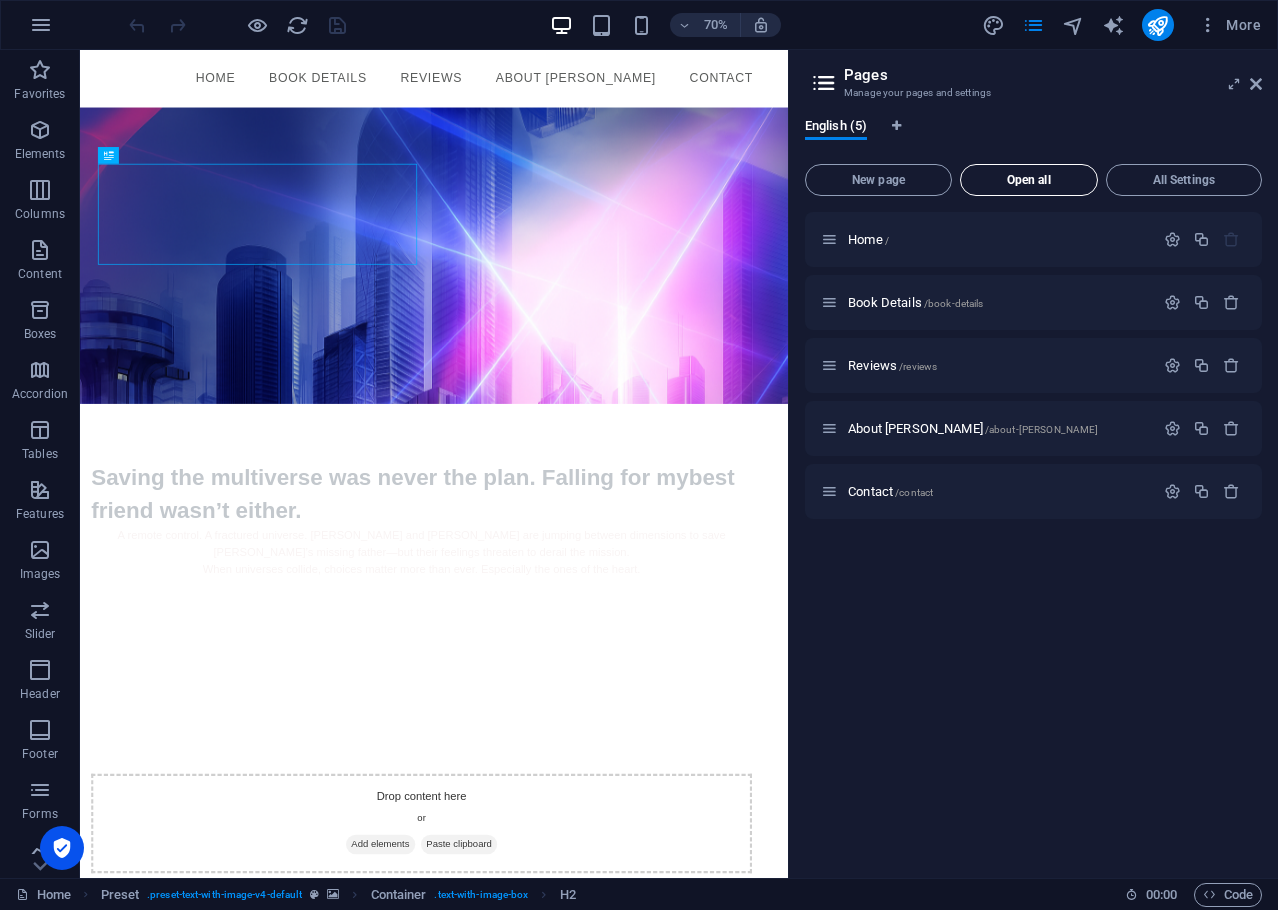 click on "Open all" at bounding box center (1029, 180) 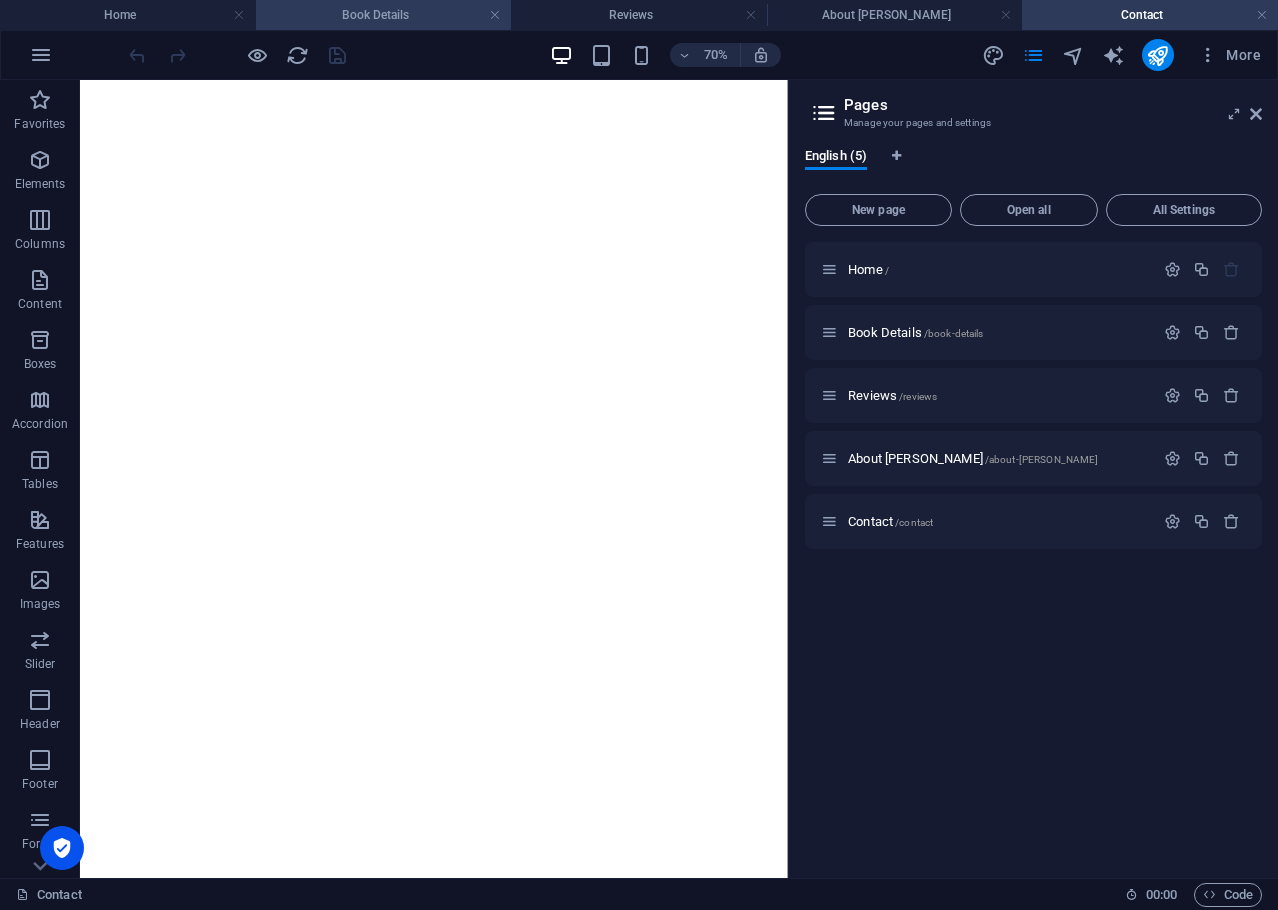 click on "Book Details" at bounding box center [384, 15] 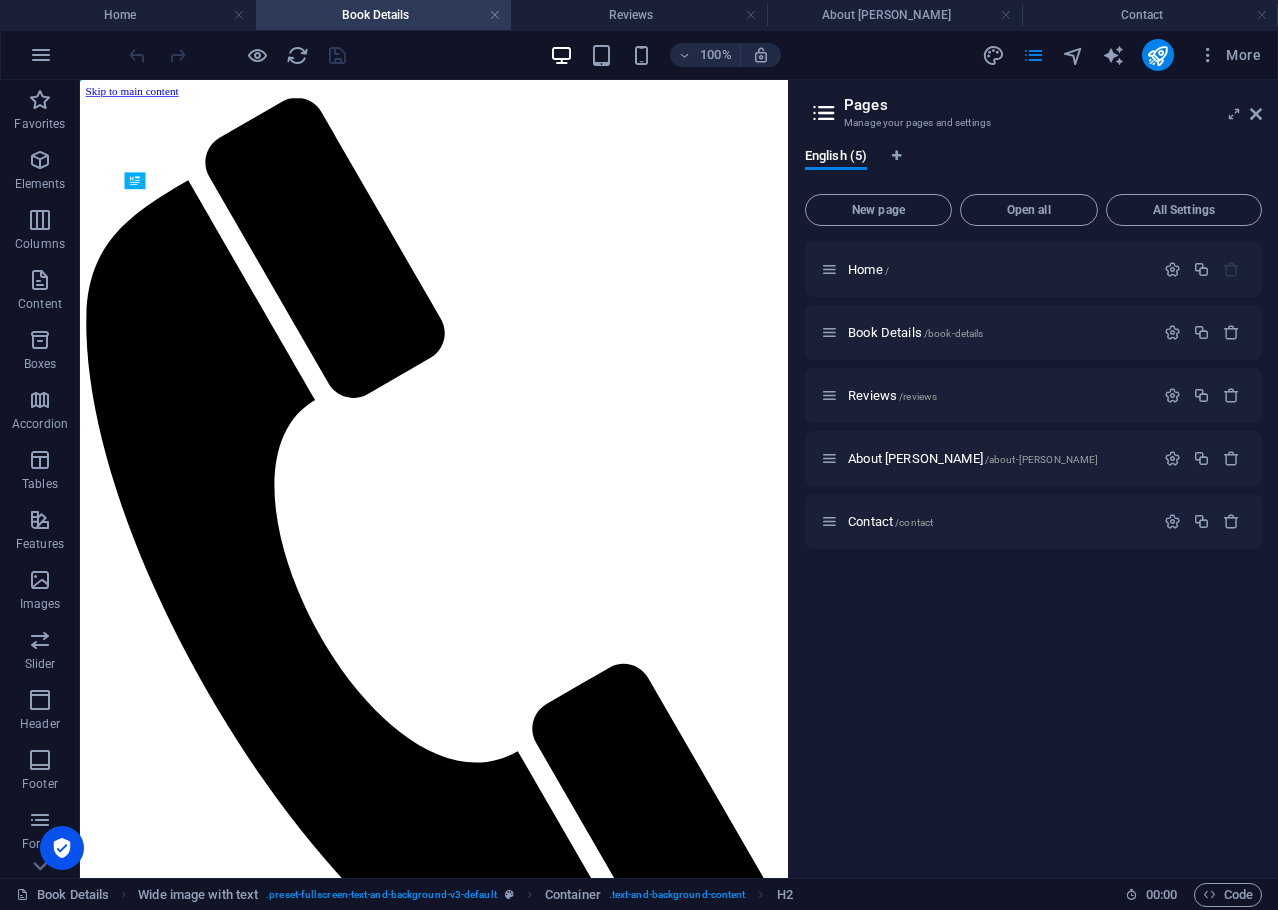 scroll, scrollTop: 0, scrollLeft: 0, axis: both 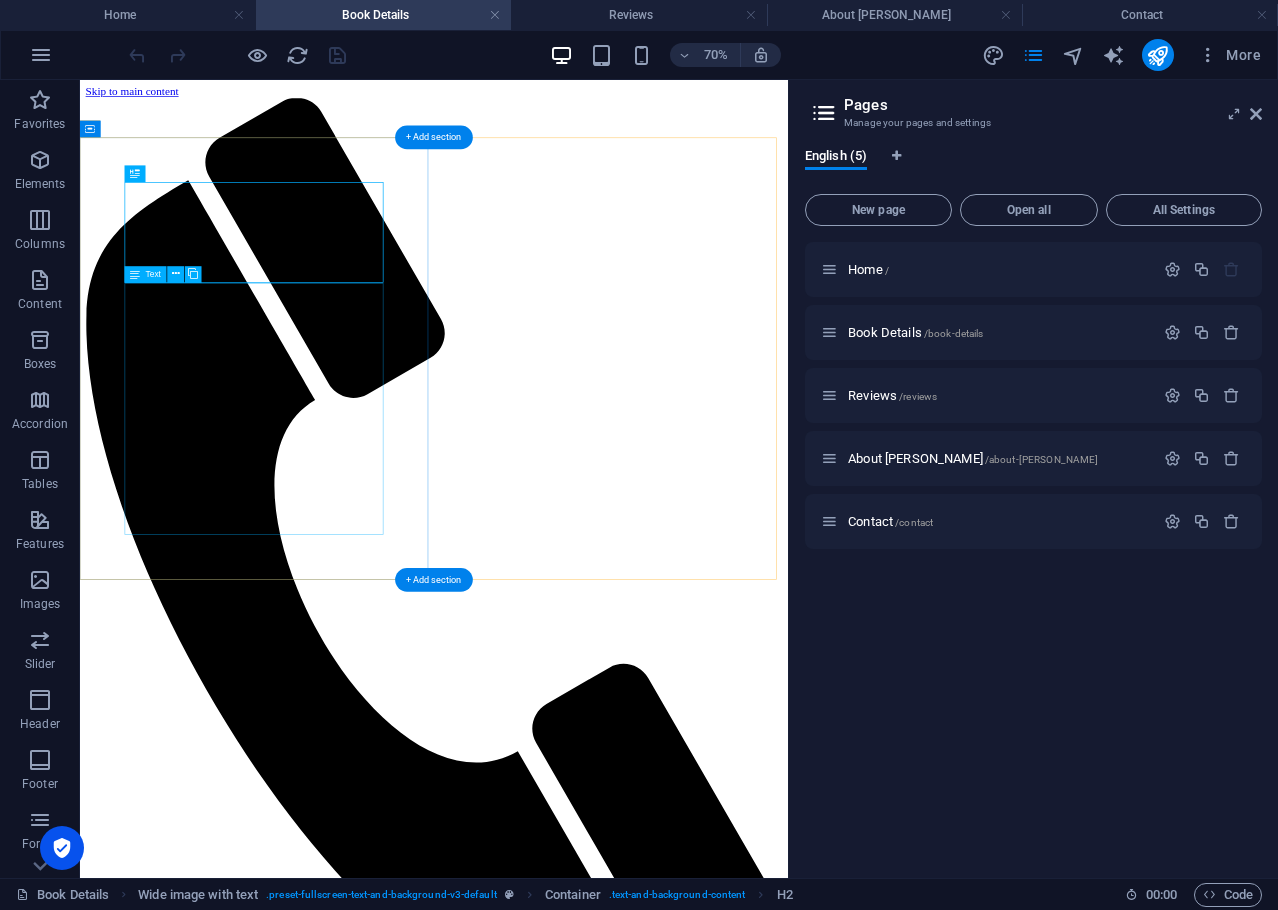 click on "Sam and Jack are just two ordinary teens—until a strange device launches them across alternate dimensions and straight into chaos. One moment they’re dodging homework; the next, they’re facing interdimensional villains, mastering dangerous tech, and tracking down Sam’s missing father. But saving the multiverse isn’t their only problem. As timelines fracture and identities blur, something unexpected is happening between them—and it’s messing with everything. Remote Control: The Scourge Chronicles  is a YA sci-fi adventure packed with suspense, friendship, and a spark of romance. Think: fractured realities, snarky allies, and an emotional core that will keep you turning pages." at bounding box center (585, 1726) 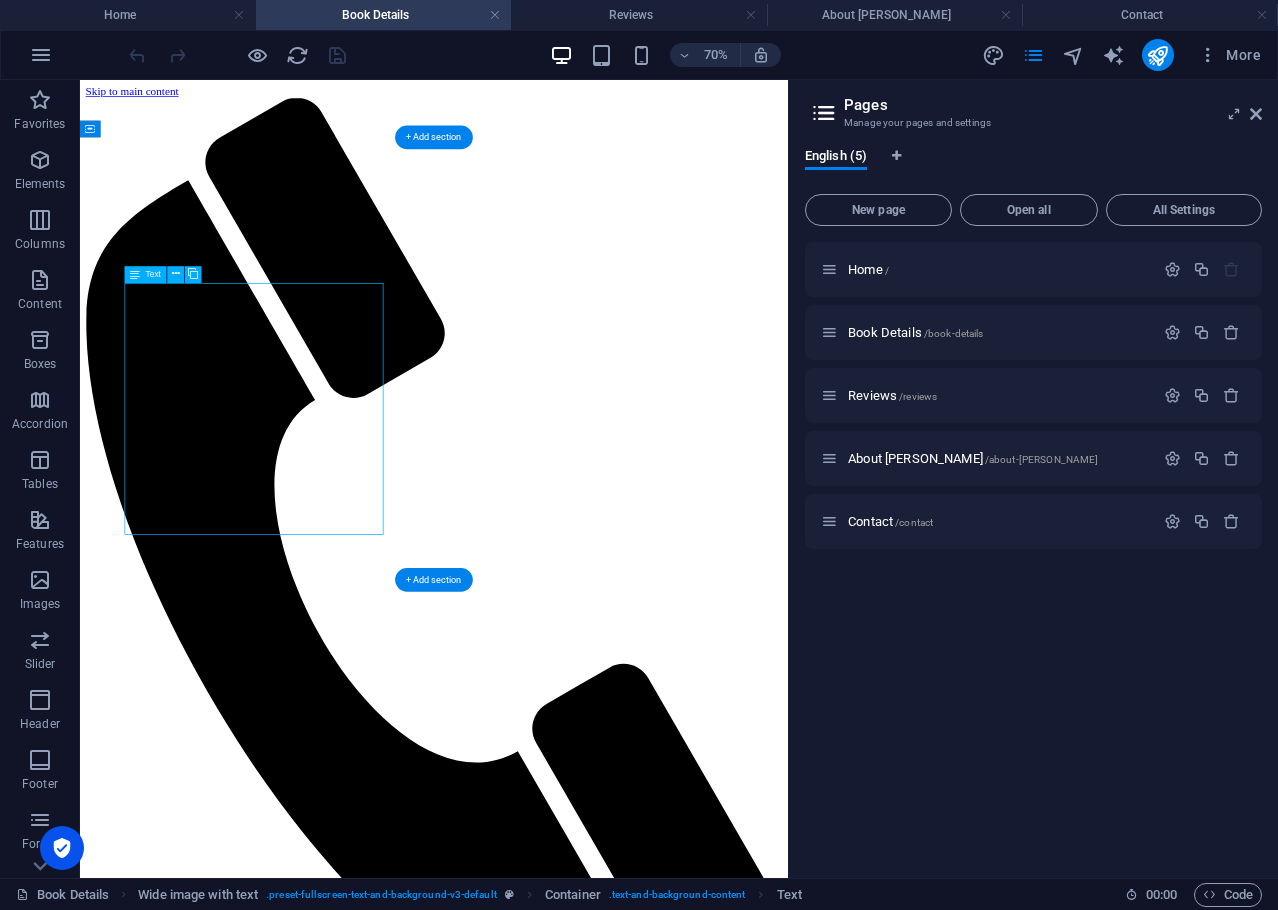 click on "Sam and Jack are just two ordinary teens—until a strange device launches them across alternate dimensions and straight into chaos. One moment they’re dodging homework; the next, they’re facing interdimensional villains, mastering dangerous tech, and tracking down Sam’s missing father. But saving the multiverse isn’t their only problem. As timelines fracture and identities blur, something unexpected is happening between them—and it’s messing with everything. Remote Control: The Scourge Chronicles  is a YA sci-fi adventure packed with suspense, friendship, and a spark of romance. Think: fractured realities, snarky allies, and an emotional core that will keep you turning pages." at bounding box center [585, 1726] 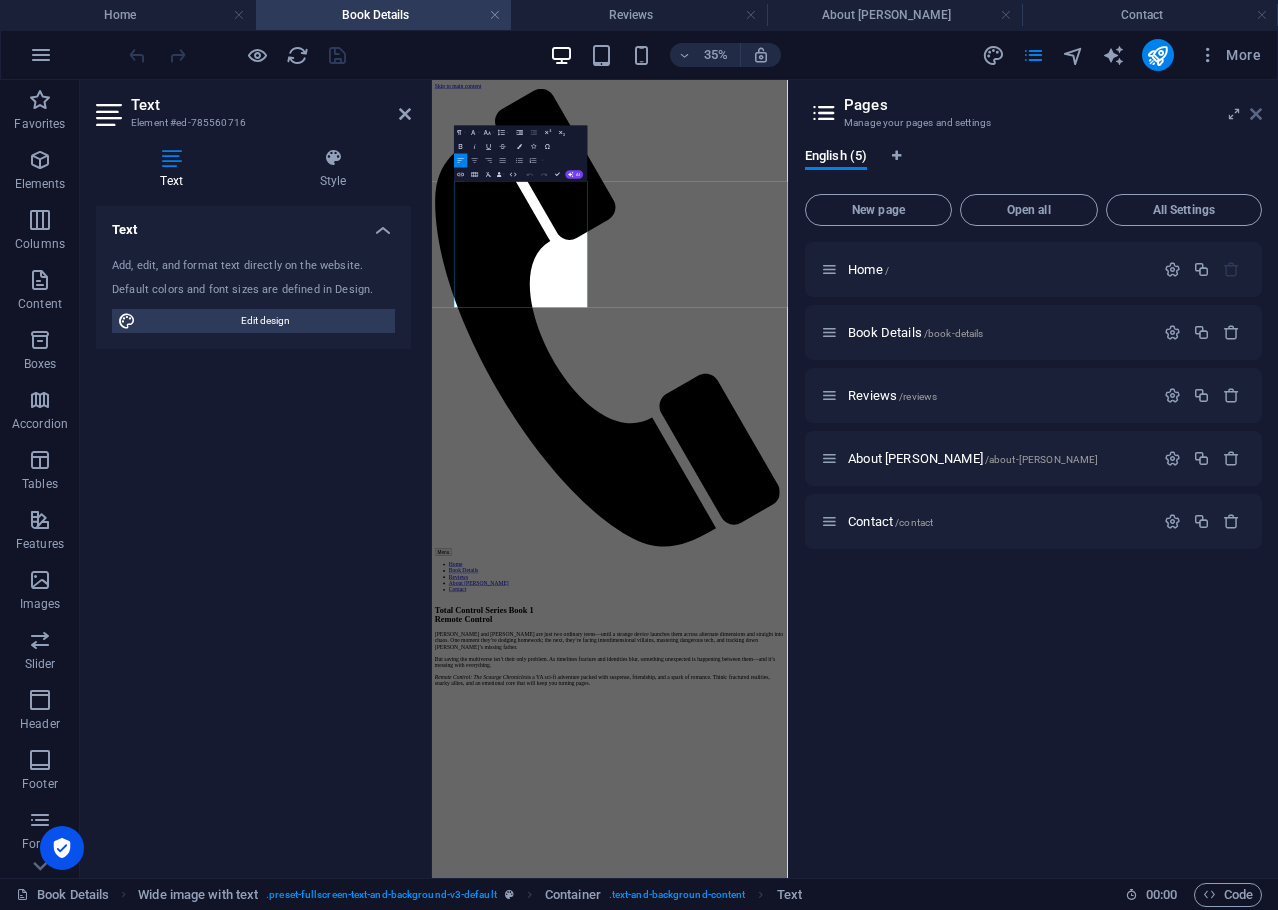 click at bounding box center [1256, 114] 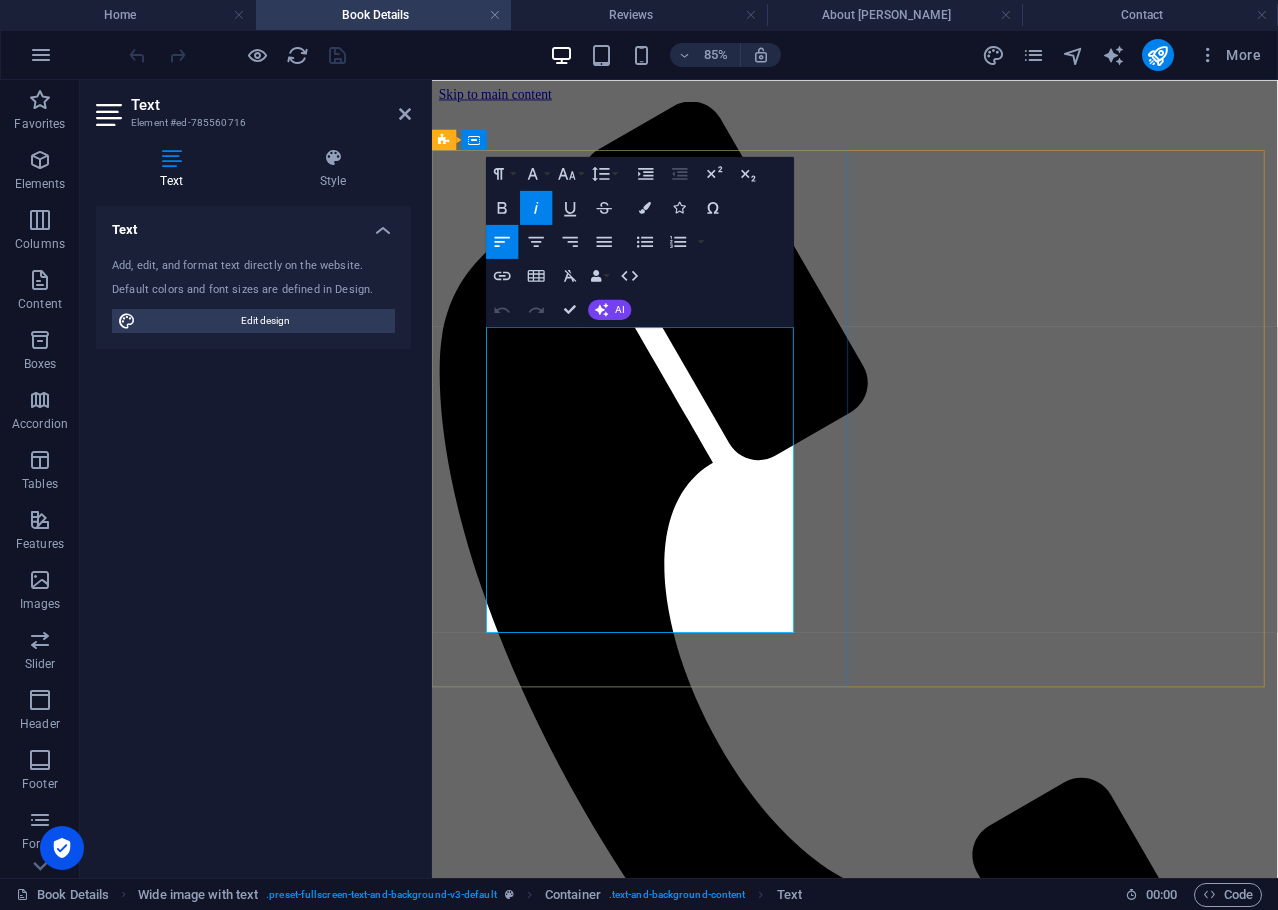 drag, startPoint x: 774, startPoint y: 618, endPoint x: 614, endPoint y: 624, distance: 160.11246 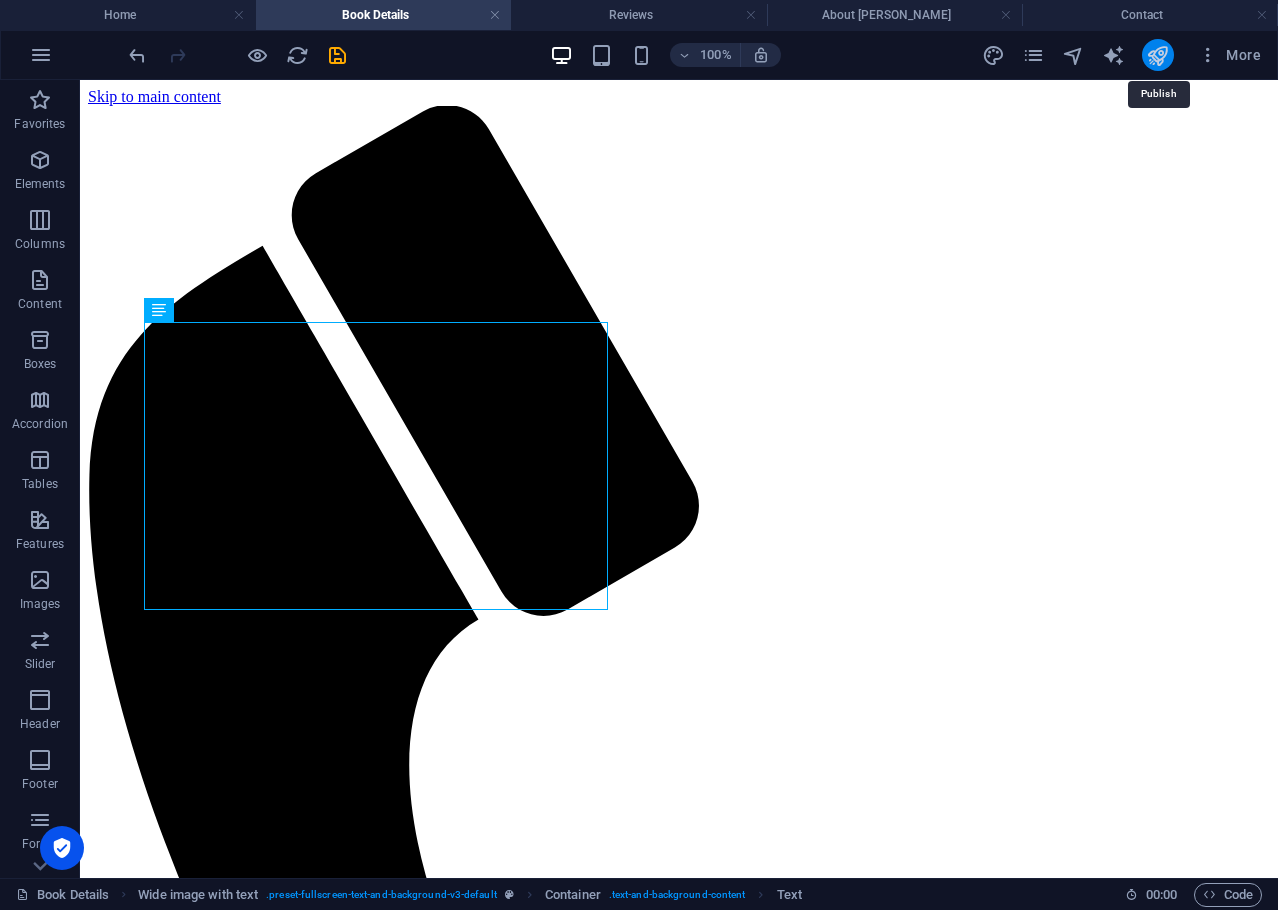 click at bounding box center [1157, 55] 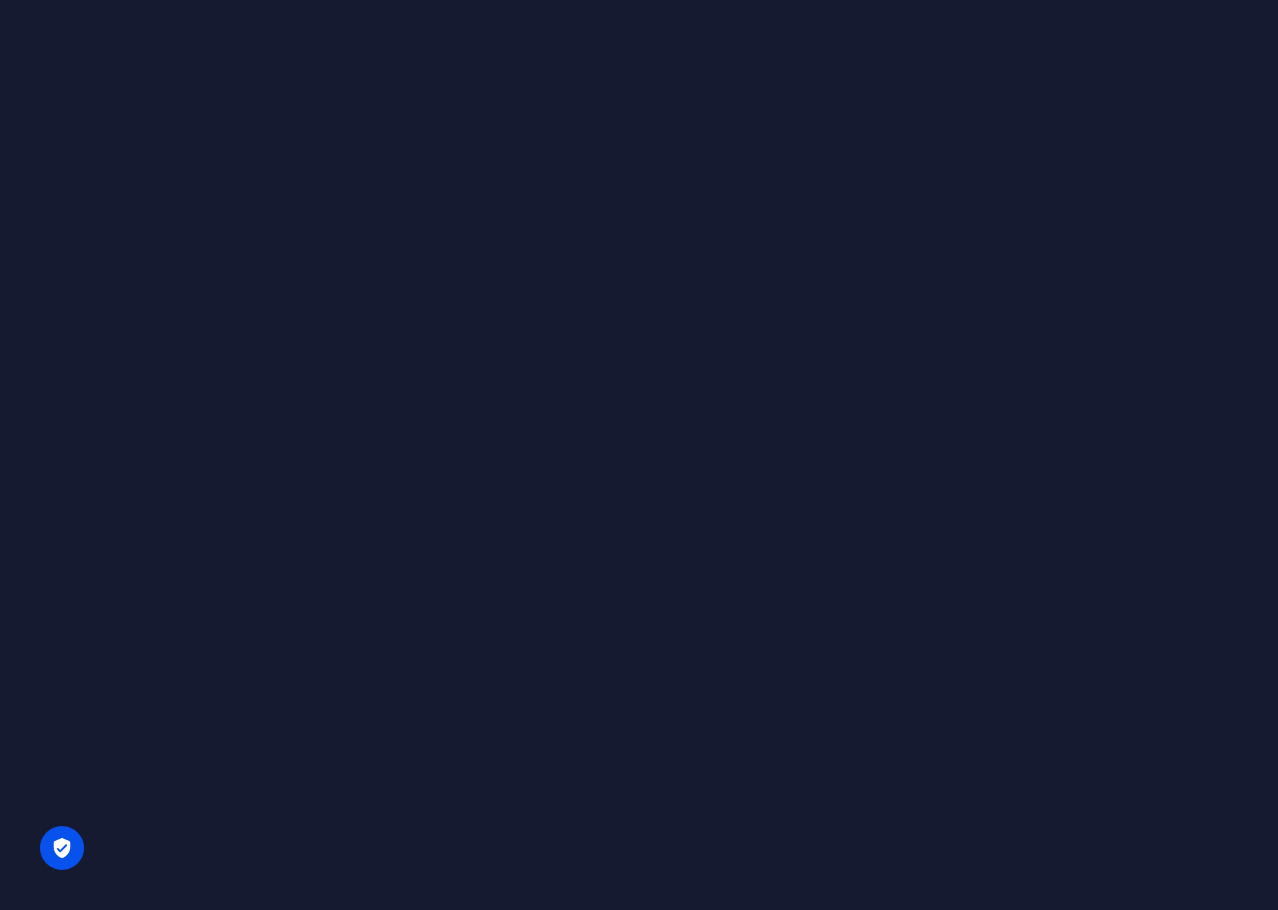 scroll, scrollTop: 0, scrollLeft: 0, axis: both 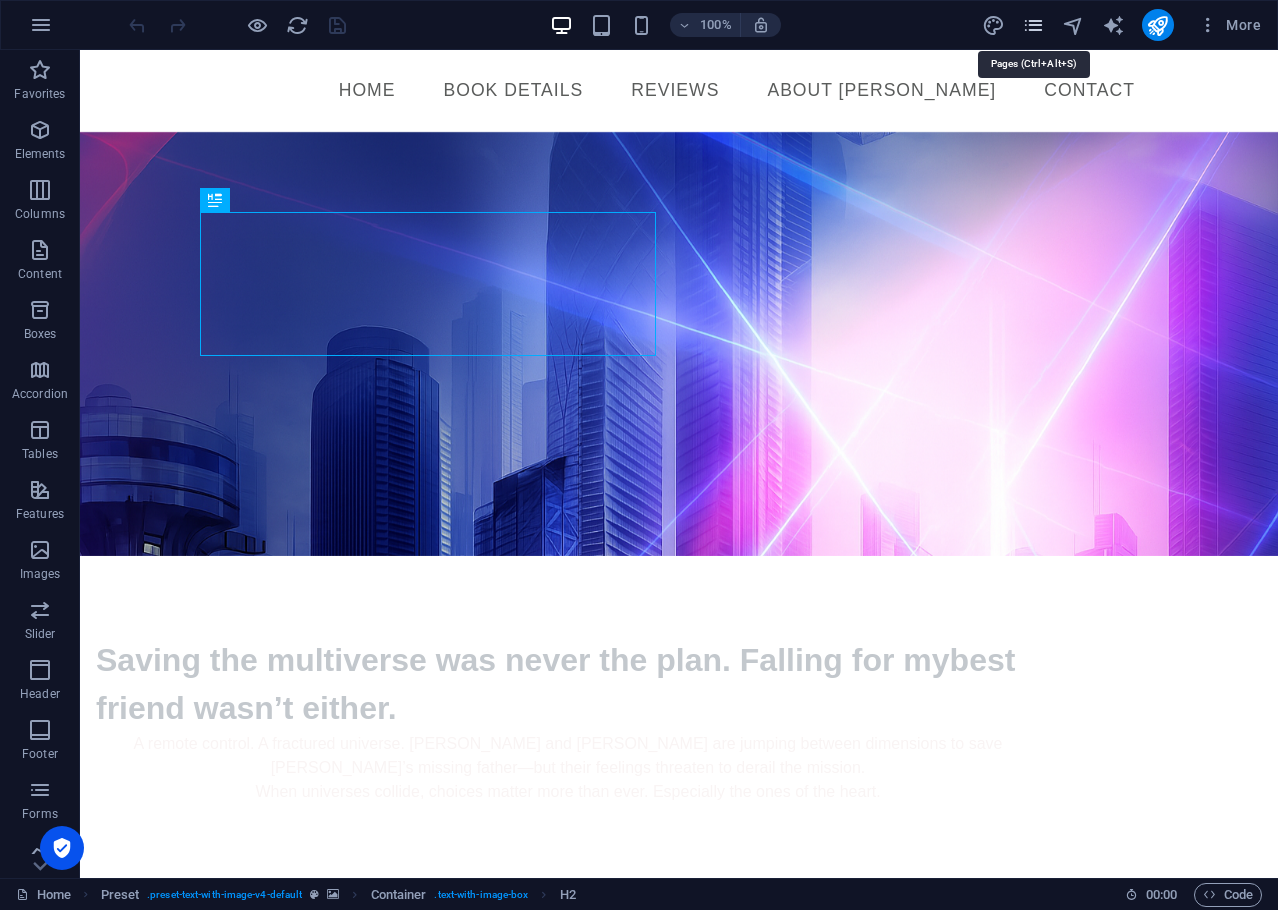 click at bounding box center (1033, 25) 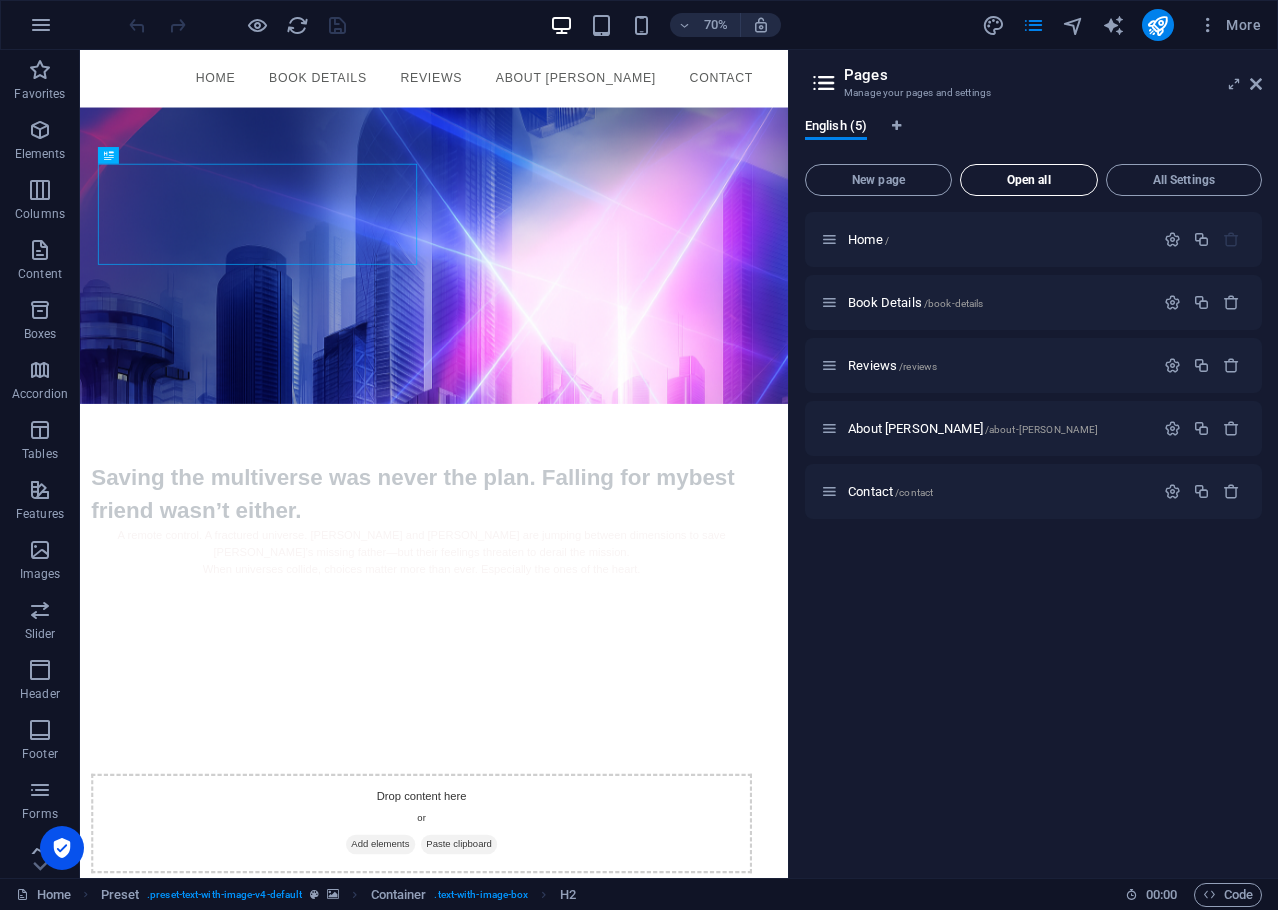 click on "Open all" at bounding box center (1029, 180) 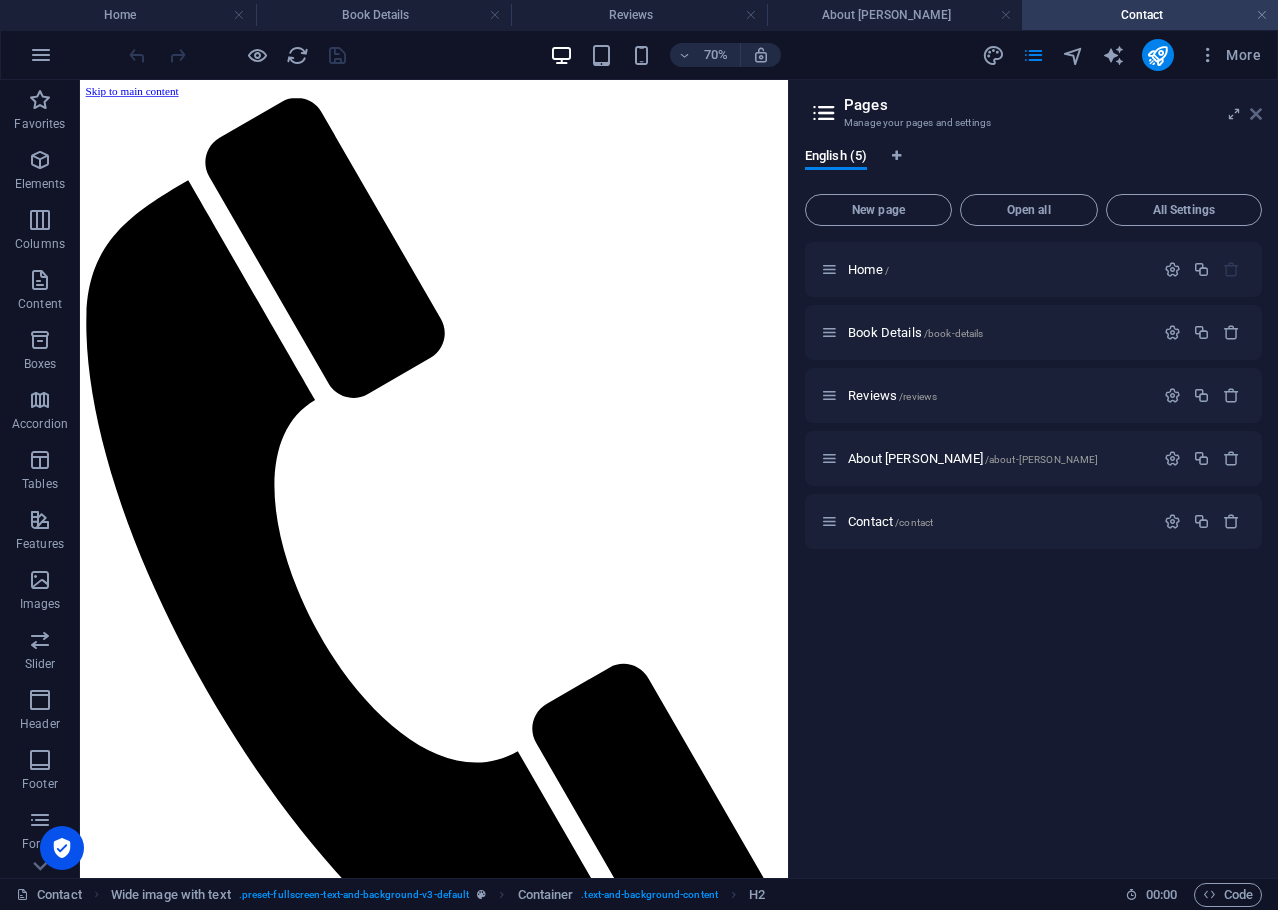 scroll, scrollTop: 0, scrollLeft: 0, axis: both 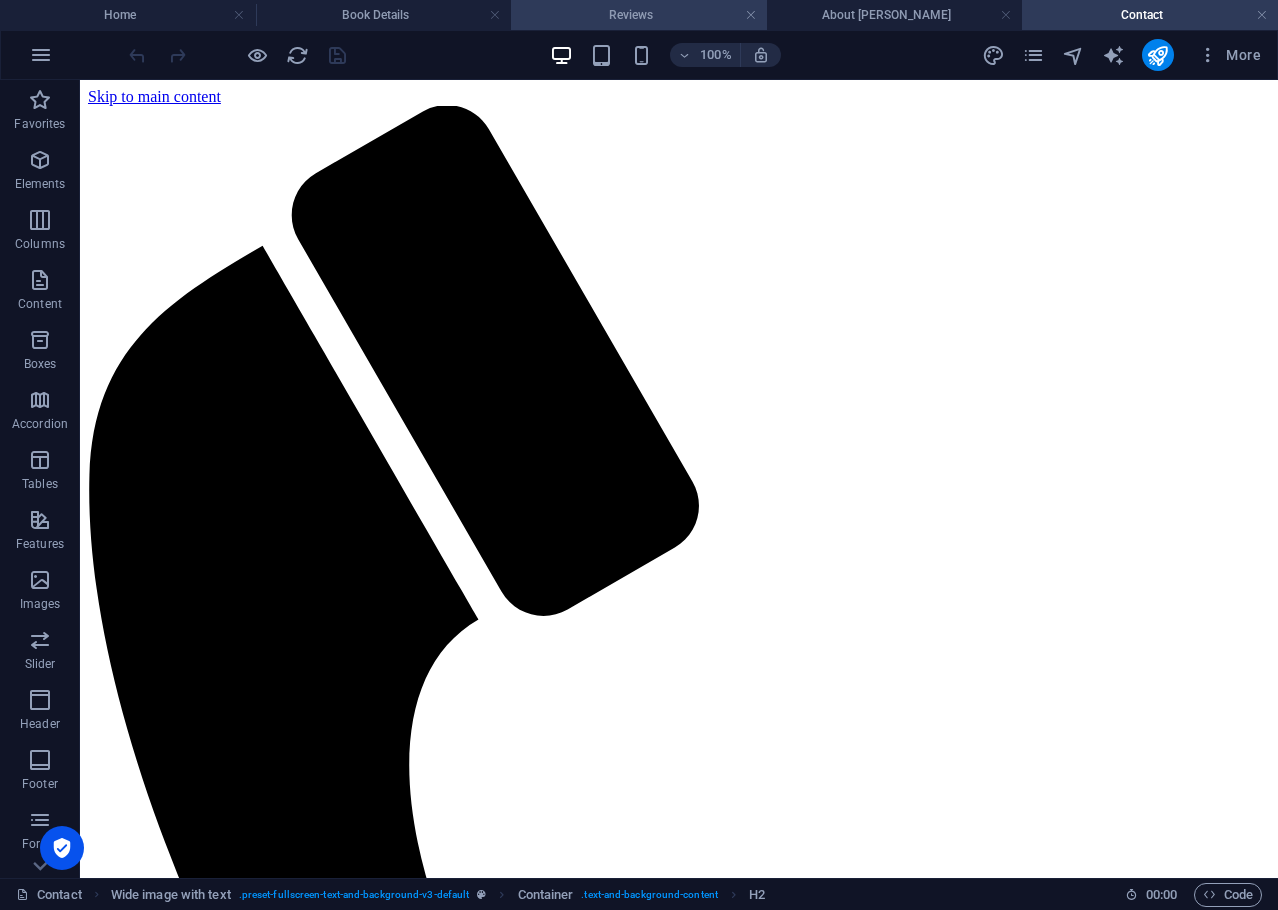 click on "Reviews" at bounding box center [639, 15] 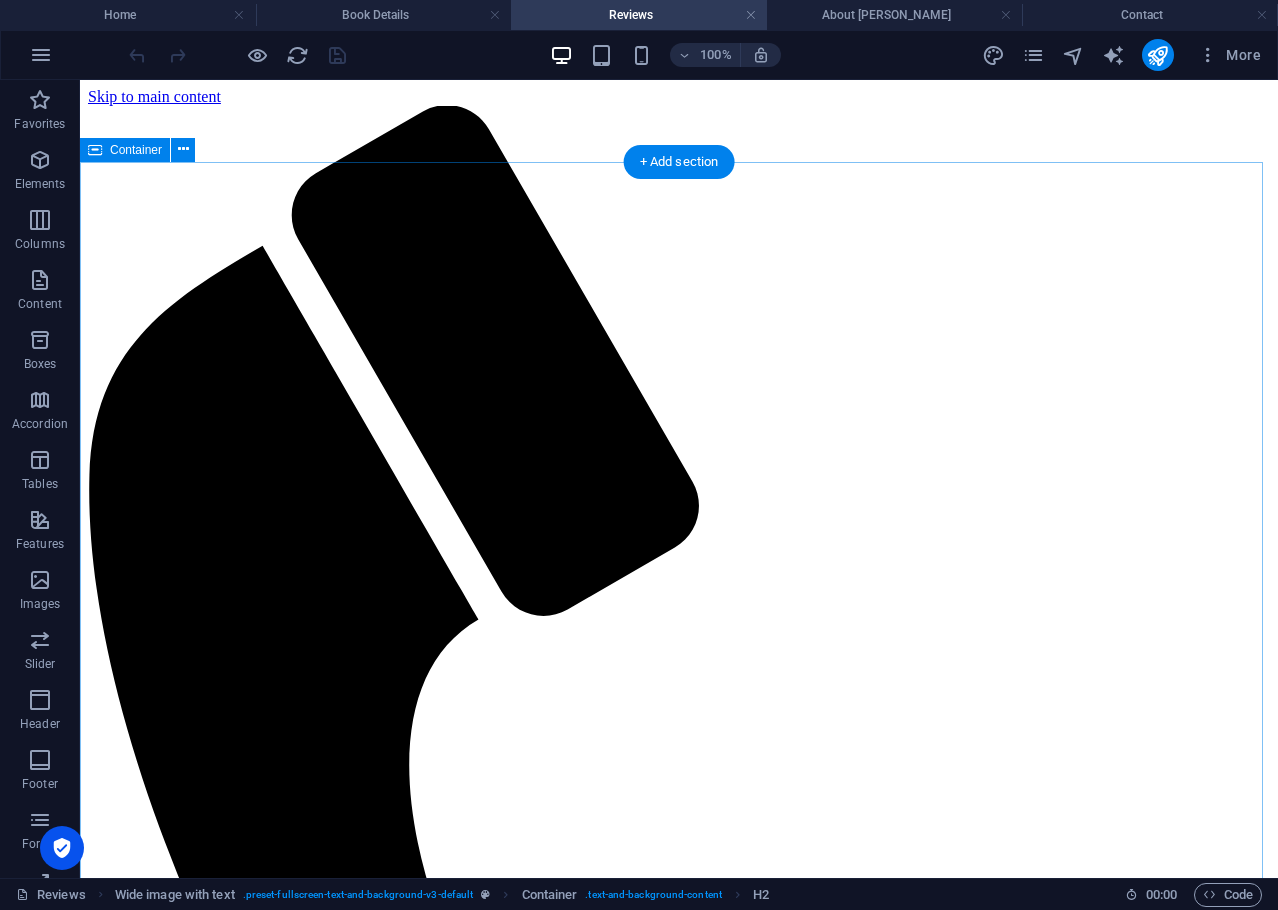 click on "✨ Kir A — ★★★★★ A wild sci-fi adventure with heart!  "This is an exciting and fast-paced sci-fi thriller that grabs you from the first page! Packed with suspense, mystery, and just the right amount of humor. The characters feel real — especially Sam and Jack, whose friendship adds warmth to the drama. Like  Stranger Things  meets  Interstellar  — fun, thrilling, and a bit mind-bending." ✨ Francesca F — ★★★★★ Advised!  "Exciting and twist-filled! Dimensional jumps and unique challenges kept me glued to the pages. The characters are well-developed, and their friendship makes the story engaging. If you love dimensional travel and personal mystery, this is an adventure not to miss!" ✨ Florian24 — ★★★★★ Entertaining  "I read this during breaks and couldn’t put it down. Definitely worth a try!" ✨ RJ — ★★★★★ Survival across similar universes. ✨ Amazon Customer — ★★★★★ 🌟🌟🌟🌟🌟 Incredible YA Adventure! Sliders  meets" at bounding box center (679, 2141) 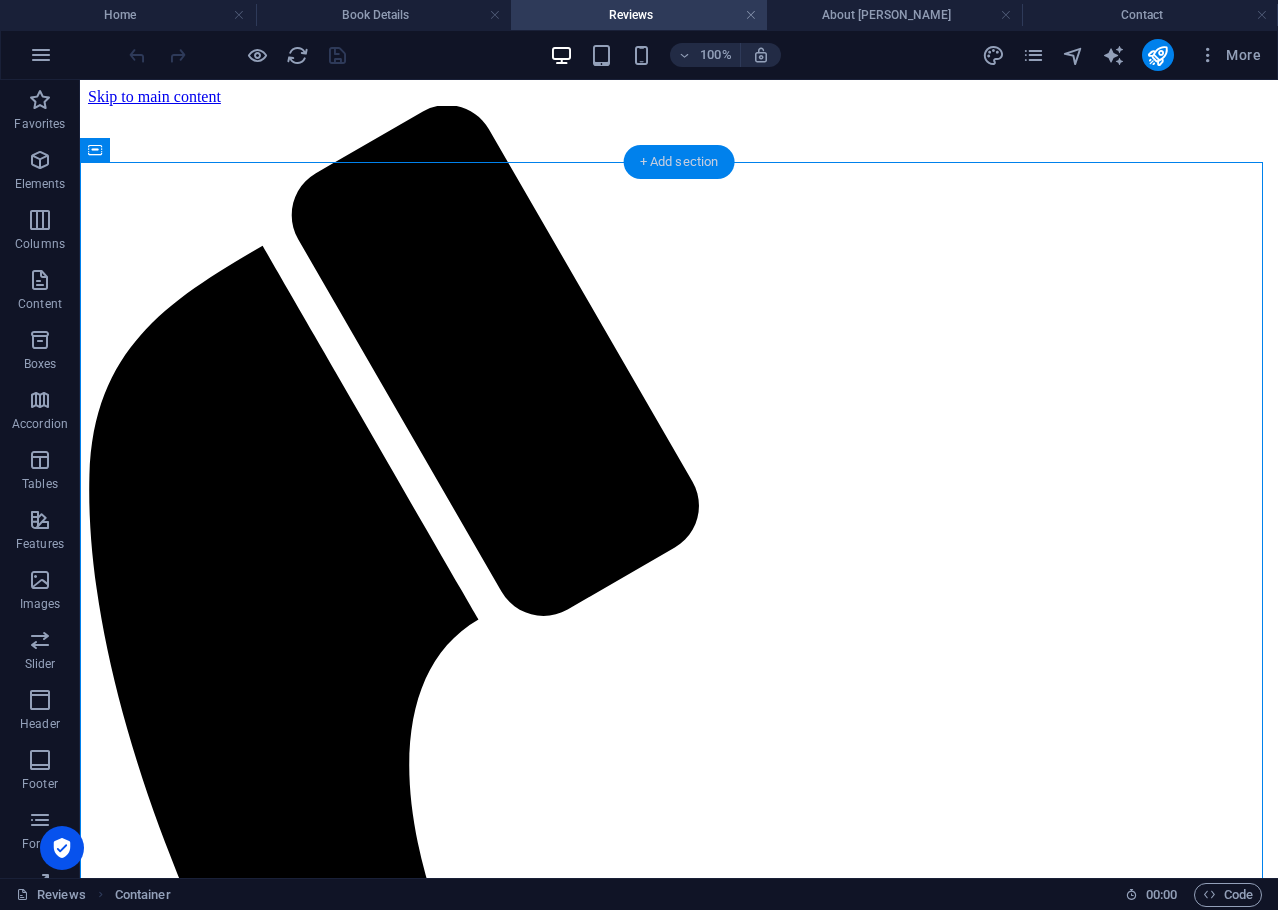 drag, startPoint x: 660, startPoint y: 167, endPoint x: 270, endPoint y: 138, distance: 391.07672 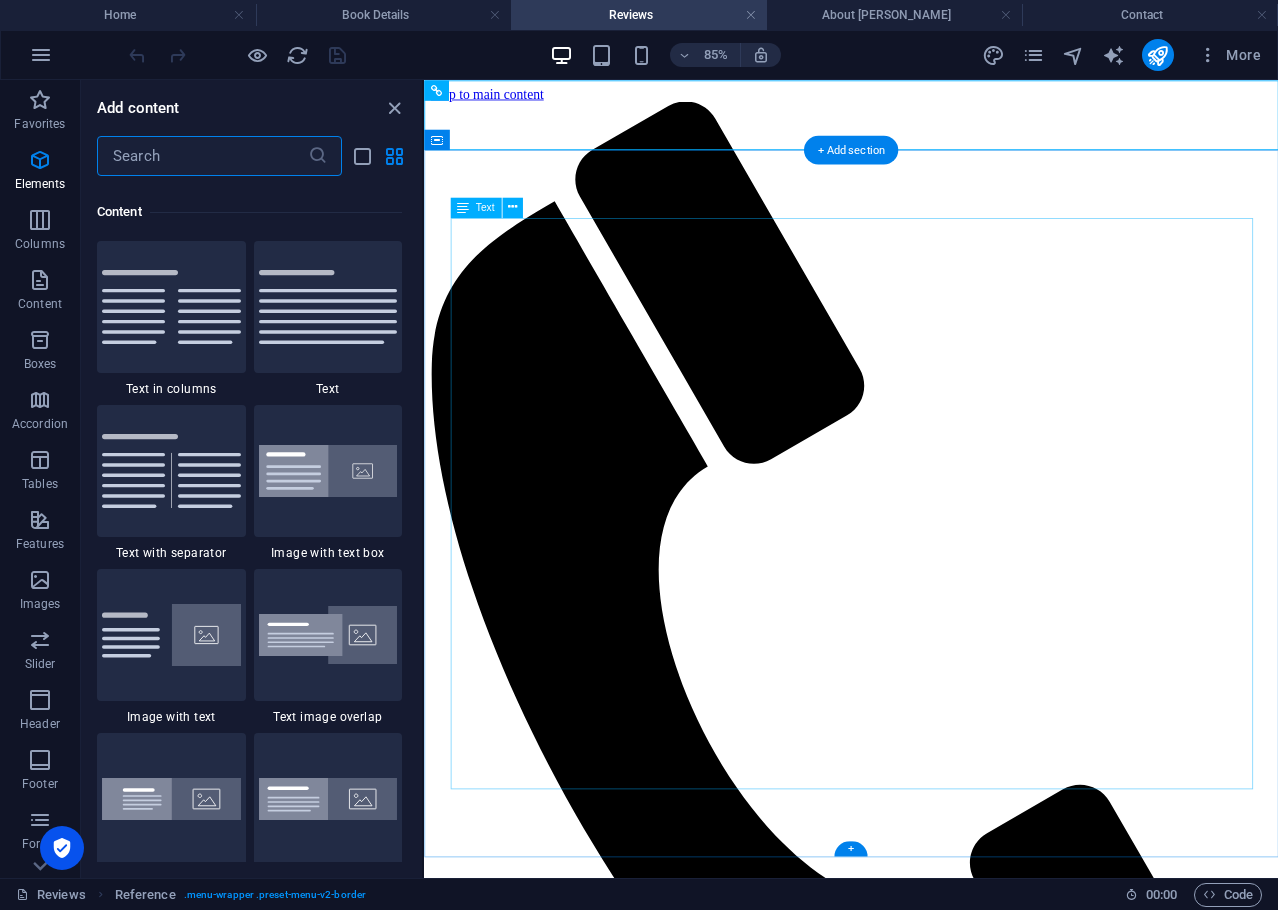scroll, scrollTop: 3499, scrollLeft: 0, axis: vertical 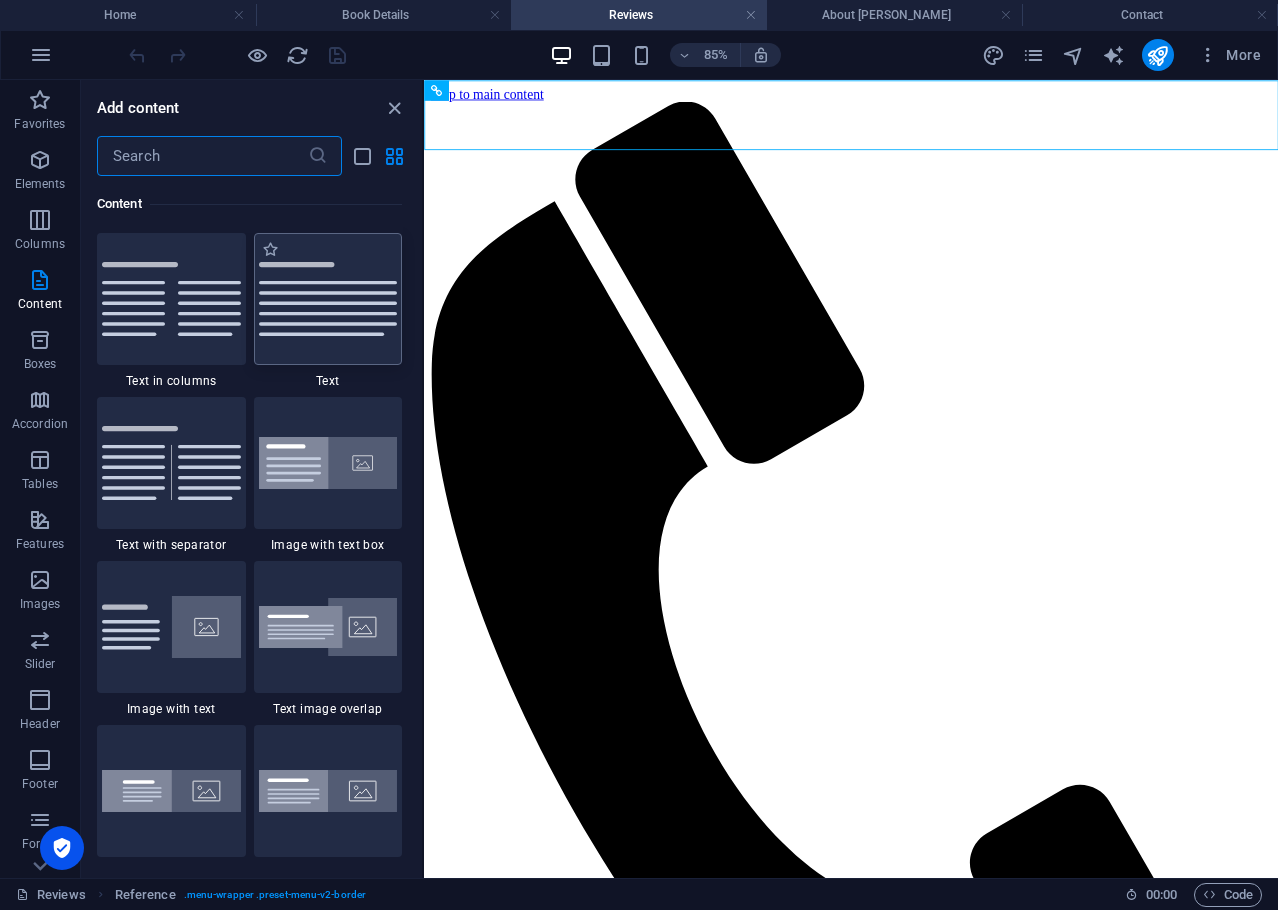 click at bounding box center (328, 299) 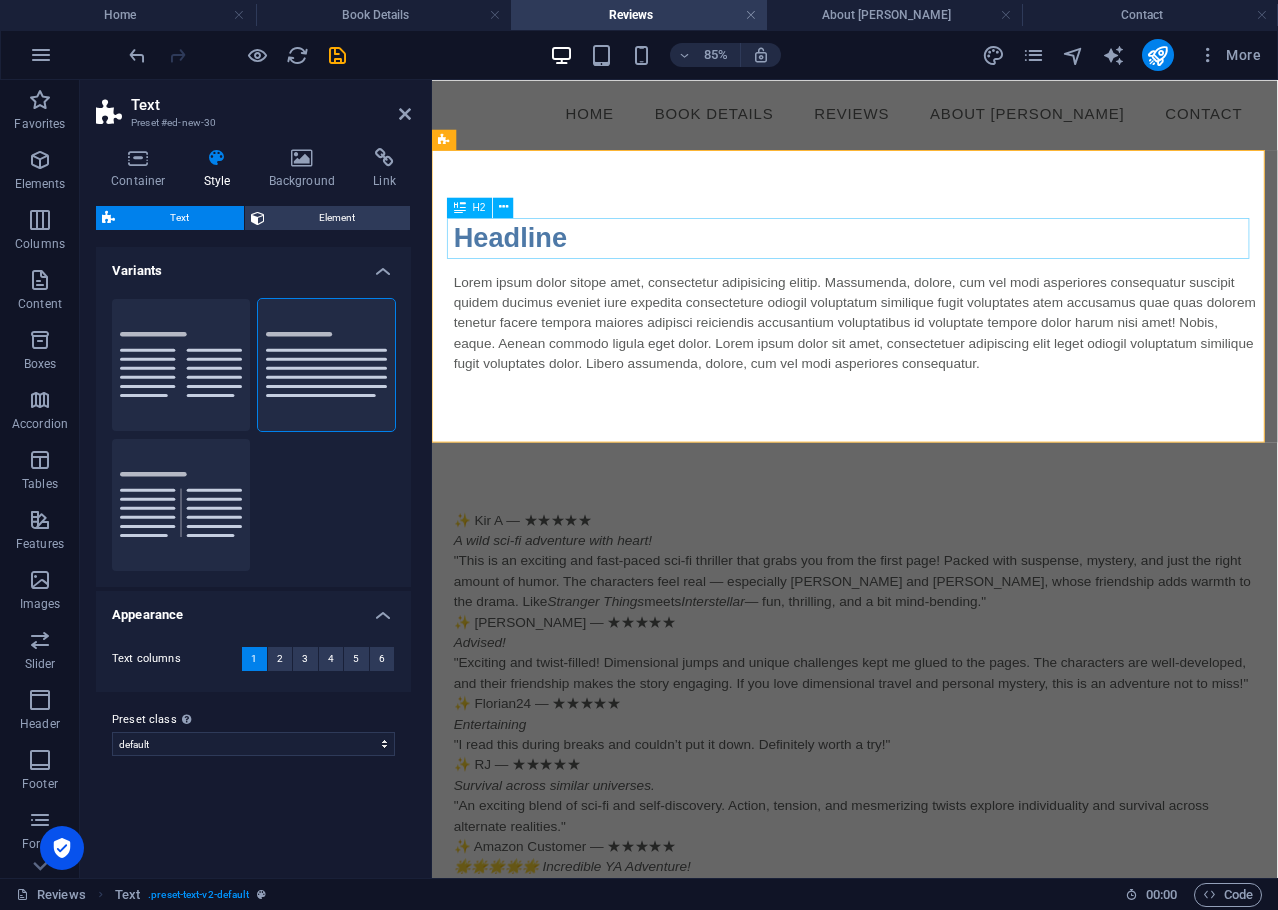 click on "Headline" at bounding box center [930, 266] 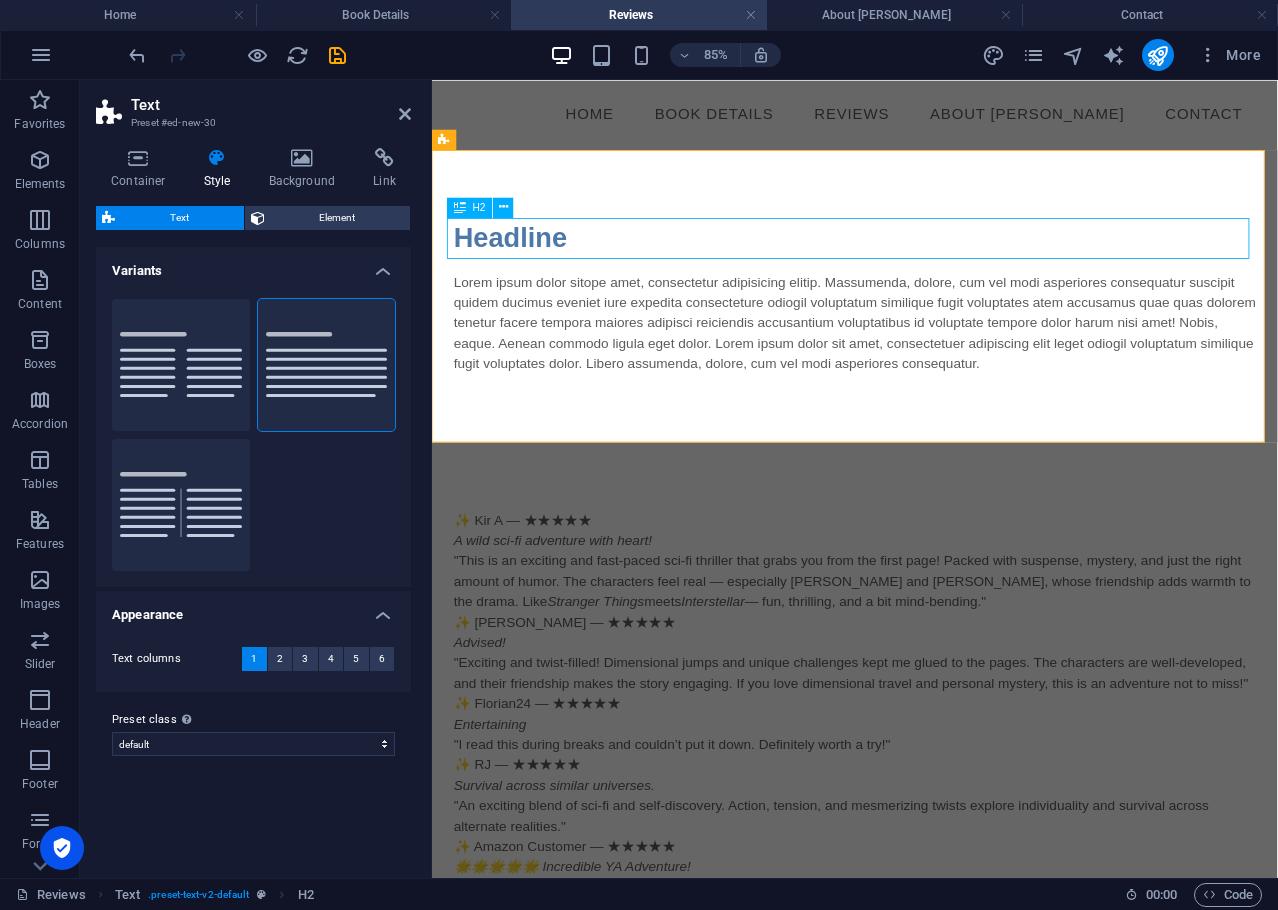 click on "Headline" at bounding box center [930, 266] 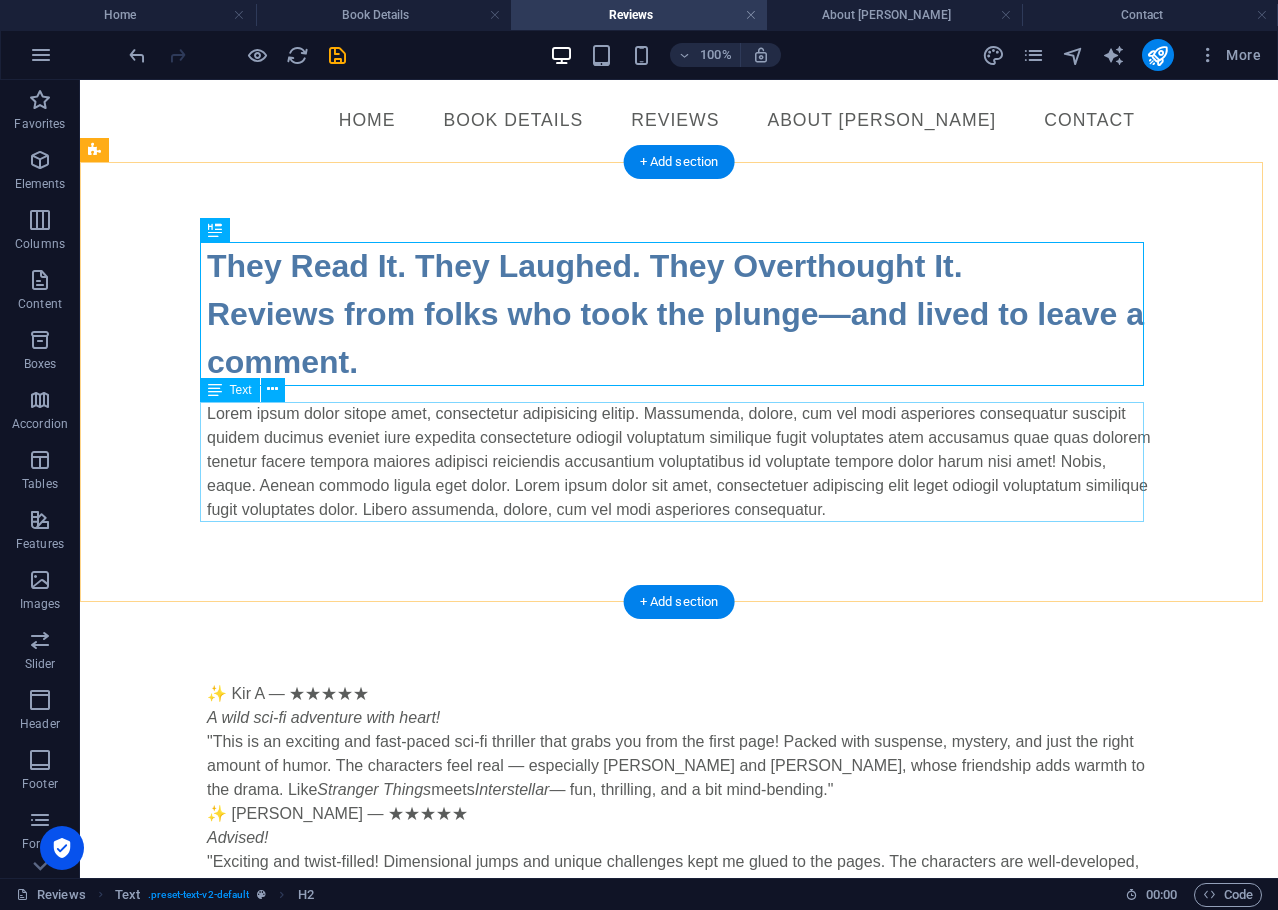 click on "Lorem ipsum dolor sitope amet, consectetur adipisicing elitip. Massumenda, dolore, cum vel modi asperiores consequatur suscipit quidem ducimus eveniet iure expedita consecteture odiogil voluptatum similique fugit voluptates atem accusamus quae quas dolorem tenetur facere tempora maiores adipisci reiciendis accusantium voluptatibus id voluptate tempore dolor harum nisi amet! Nobis, eaque. Aenean commodo ligula eget dolor. Lorem ipsum dolor sit amet, consectetuer adipiscing elit leget odiogil voluptatum similique fugit voluptates dolor. Libero assumenda, dolore, cum vel modi asperiores consequatur." at bounding box center (679, 462) 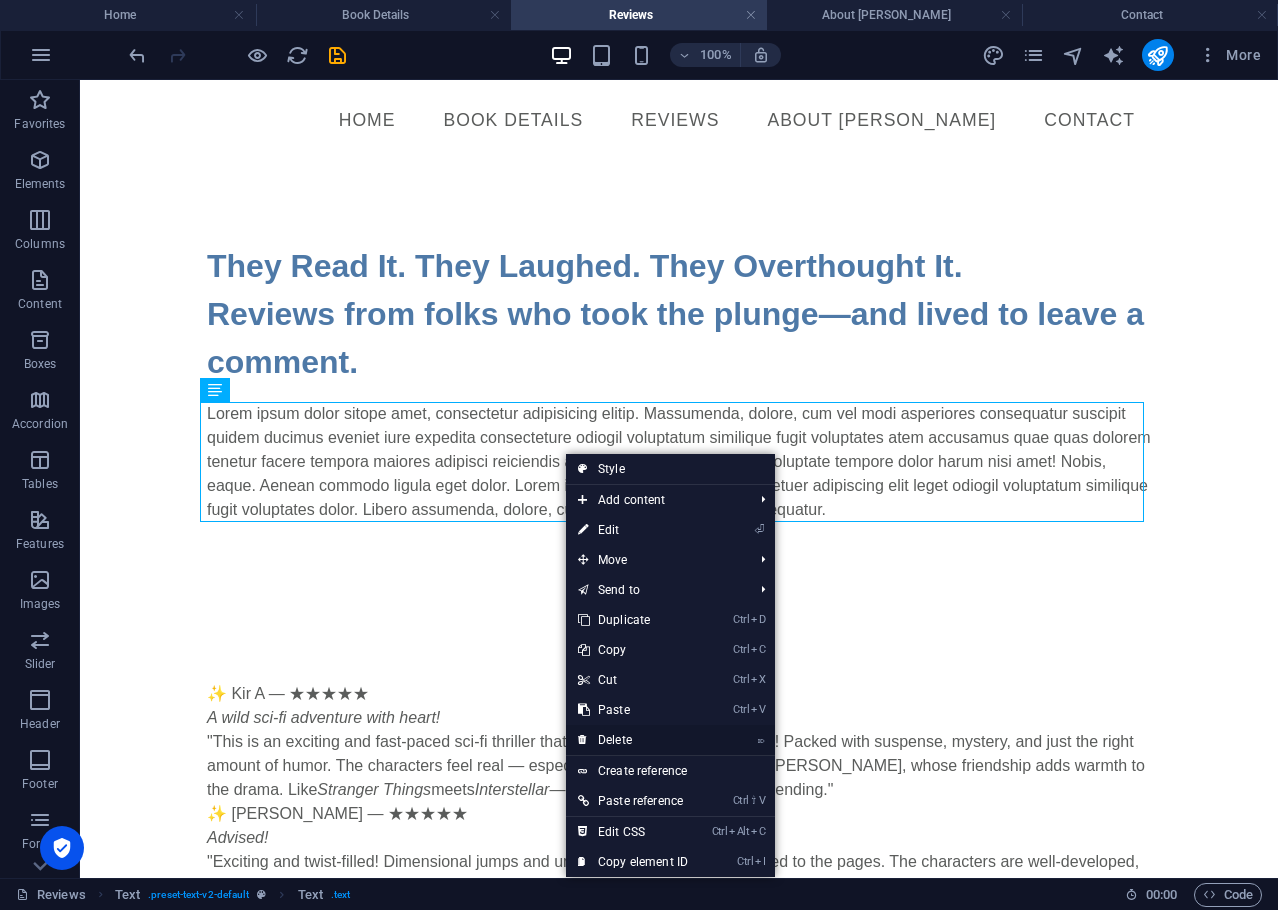 click on "⌦  Delete" at bounding box center (633, 740) 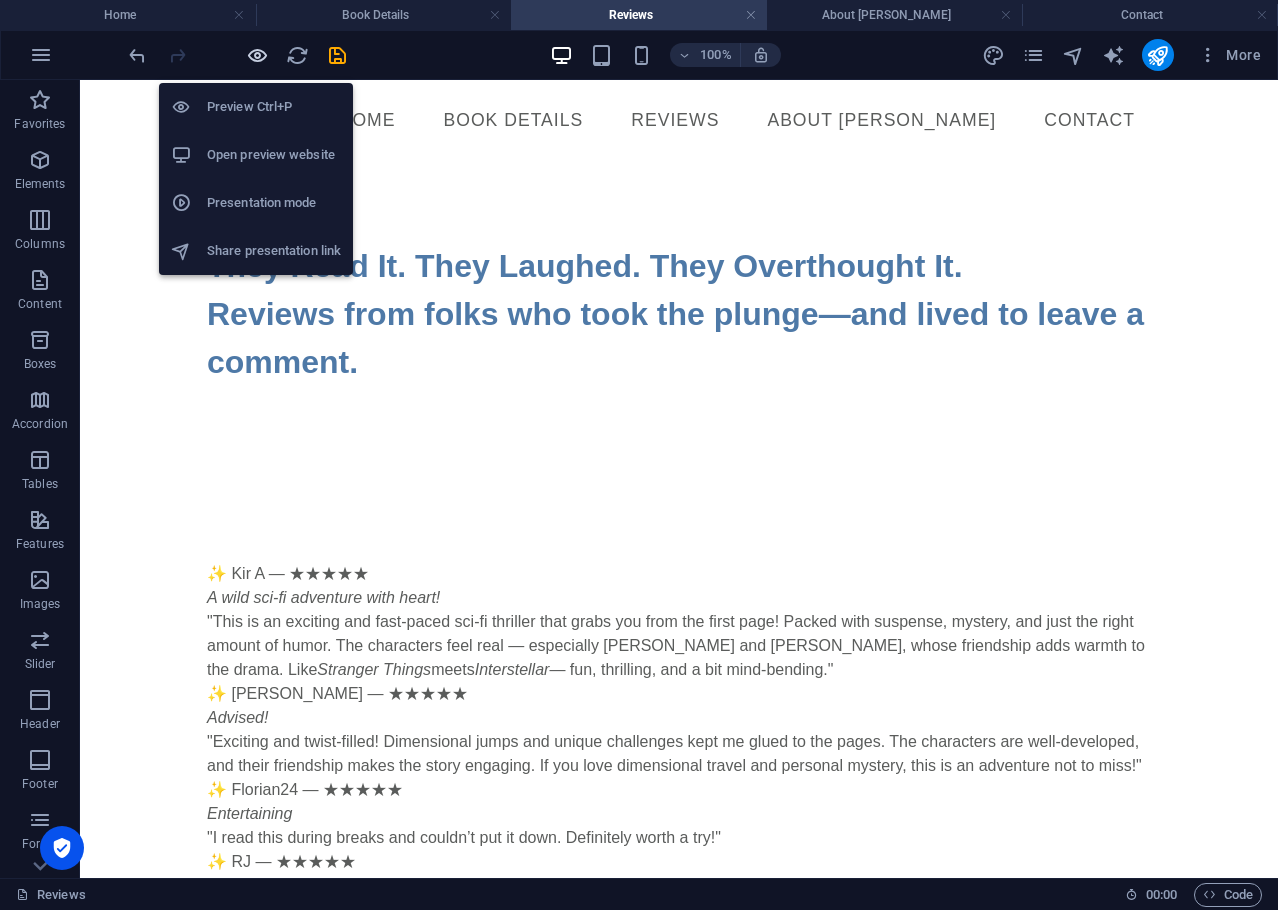 click at bounding box center (257, 55) 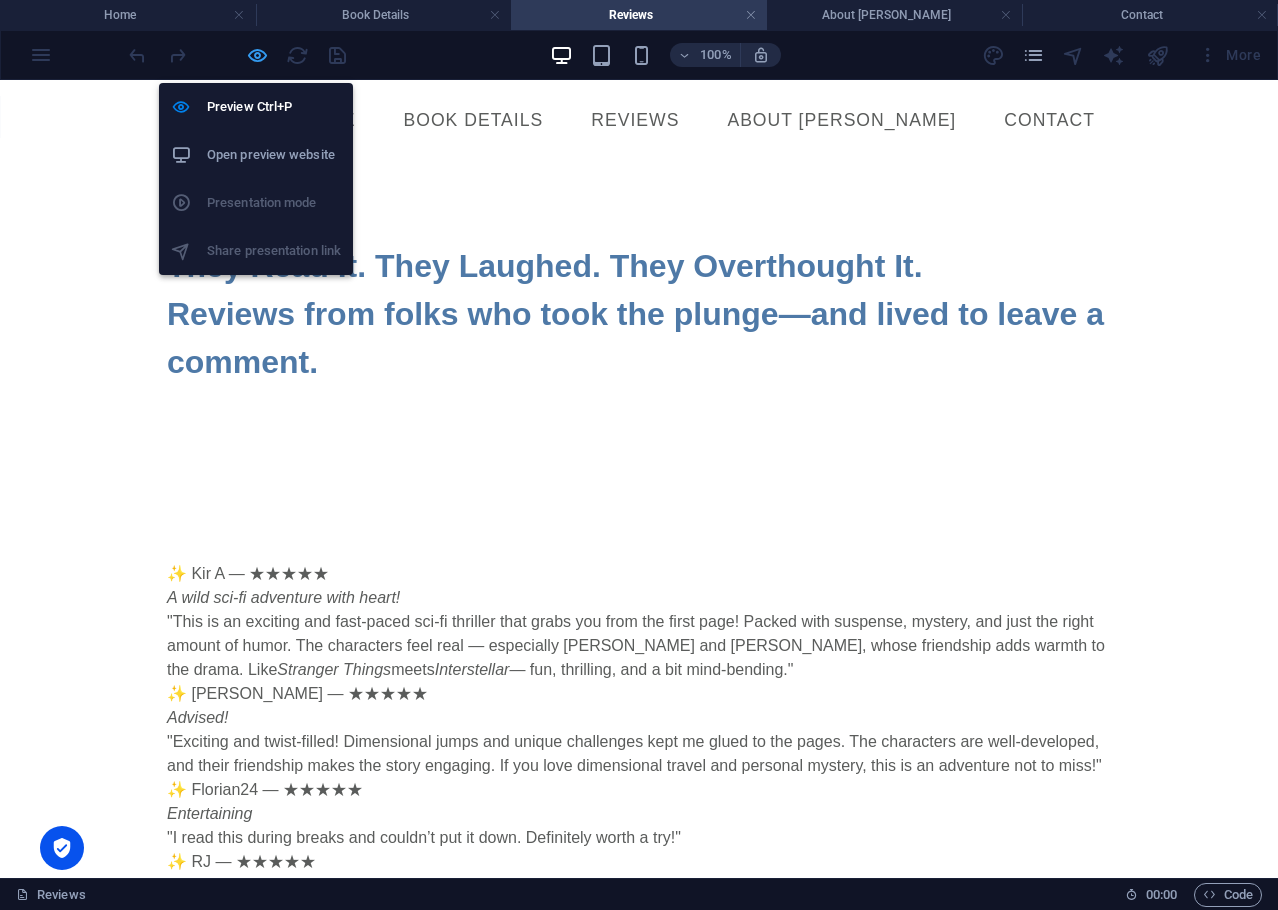 click at bounding box center [257, 55] 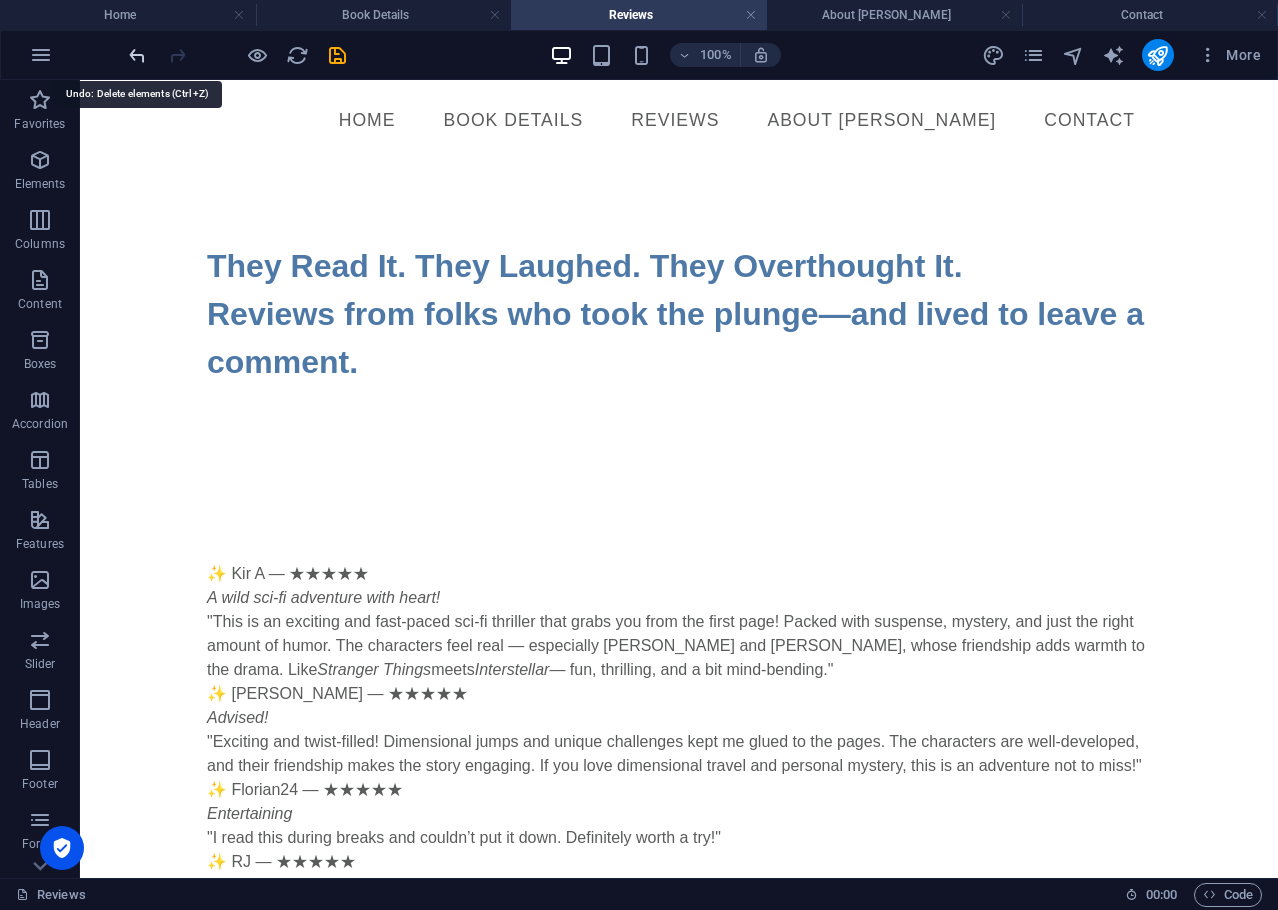 click at bounding box center (137, 55) 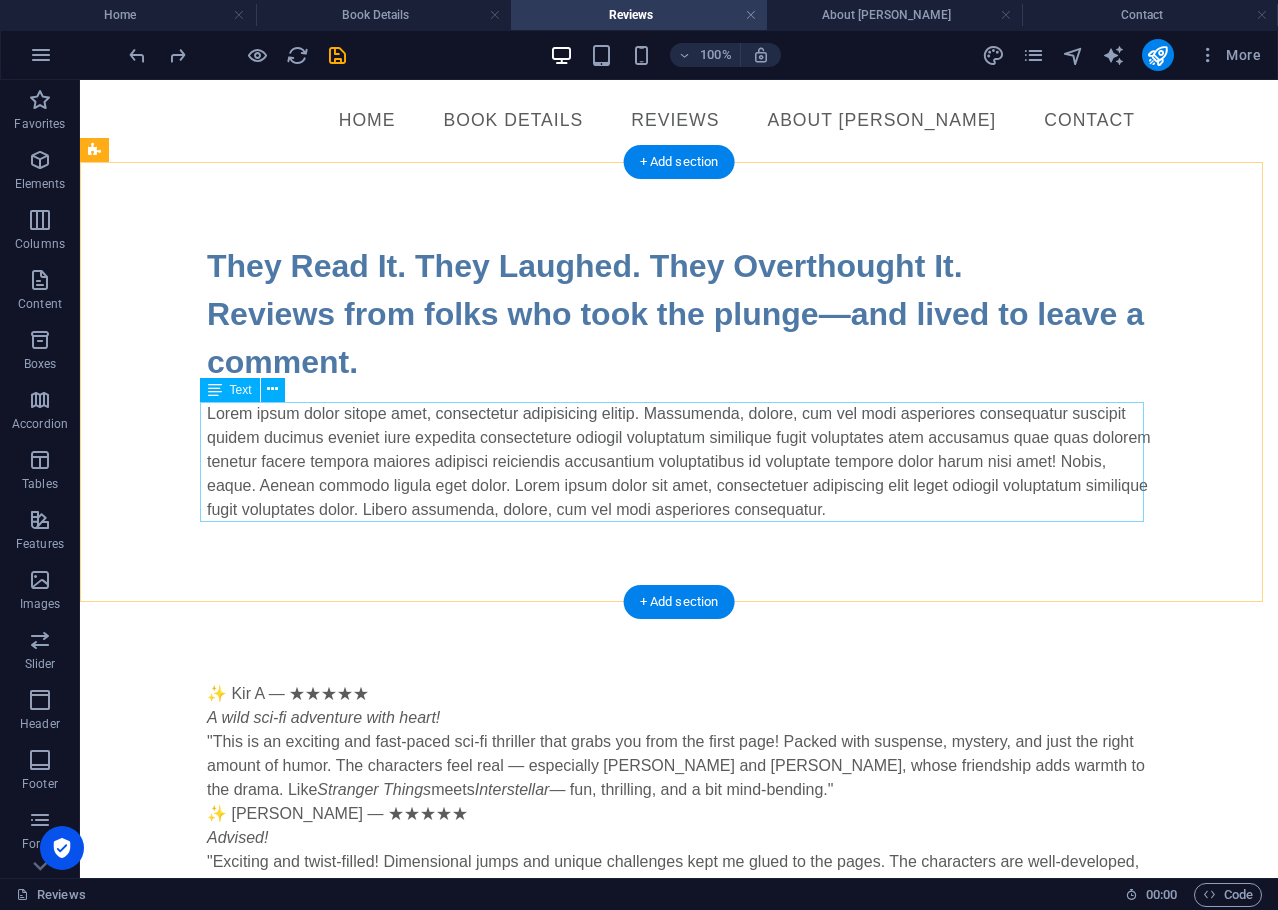 click on "Lorem ipsum dolor sitope amet, consectetur adipisicing elitip. Massumenda, dolore, cum vel modi asperiores consequatur suscipit quidem ducimus eveniet iure expedita consecteture odiogil voluptatum similique fugit voluptates atem accusamus quae quas dolorem tenetur facere tempora maiores adipisci reiciendis accusantium voluptatibus id voluptate tempore dolor harum nisi amet! Nobis, eaque. Aenean commodo ligula eget dolor. Lorem ipsum dolor sit amet, consectetuer adipiscing elit leget odiogil voluptatum similique fugit voluptates dolor. Libero assumenda, dolore, cum vel modi asperiores consequatur." at bounding box center [679, 462] 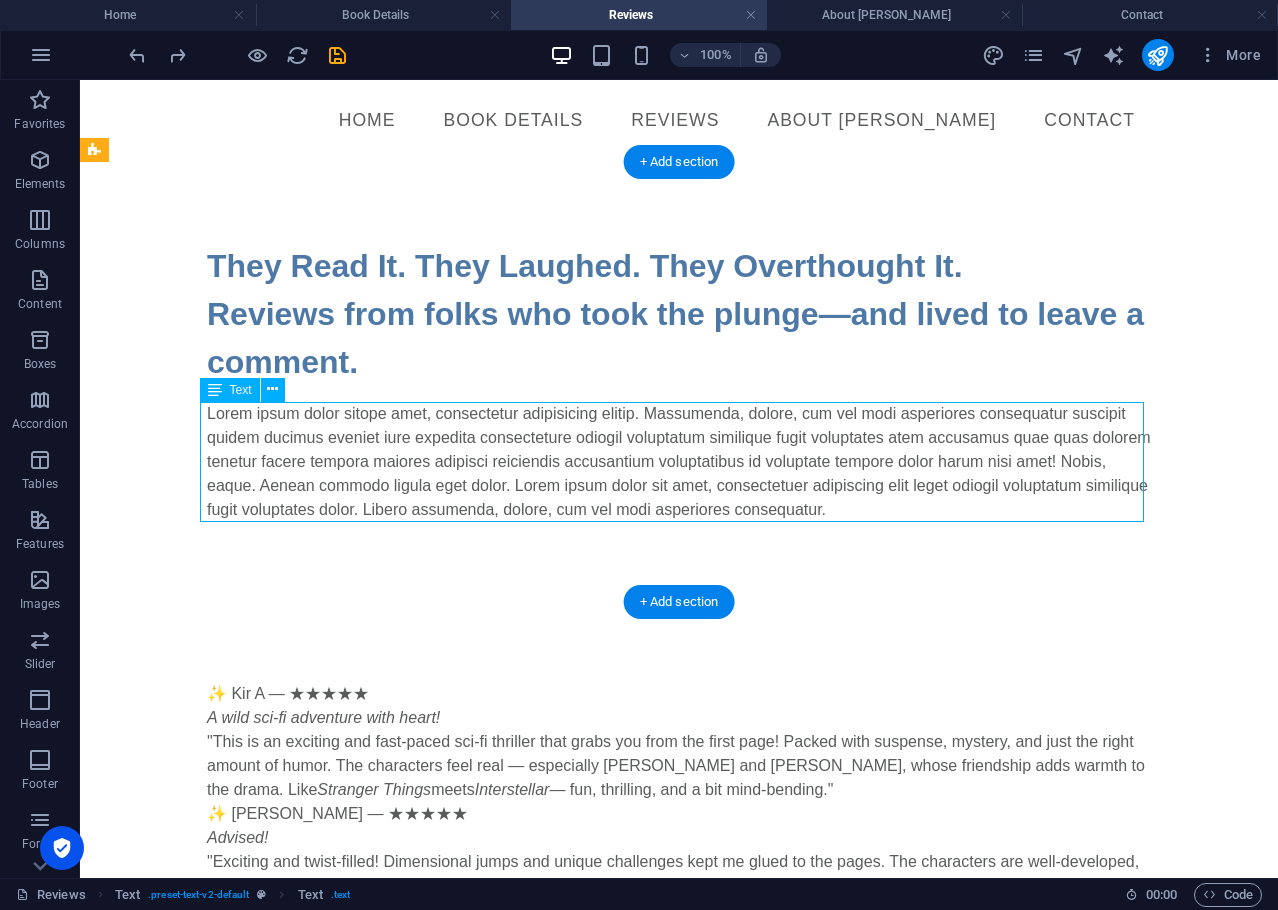 click on "Lorem ipsum dolor sitope amet, consectetur adipisicing elitip. Massumenda, dolore, cum vel modi asperiores consequatur suscipit quidem ducimus eveniet iure expedita consecteture odiogil voluptatum similique fugit voluptates atem accusamus quae quas dolorem tenetur facere tempora maiores adipisci reiciendis accusantium voluptatibus id voluptate tempore dolor harum nisi amet! Nobis, eaque. Aenean commodo ligula eget dolor. Lorem ipsum dolor sit amet, consectetuer adipiscing elit leget odiogil voluptatum similique fugit voluptates dolor. Libero assumenda, dolore, cum vel modi asperiores consequatur." at bounding box center [679, 462] 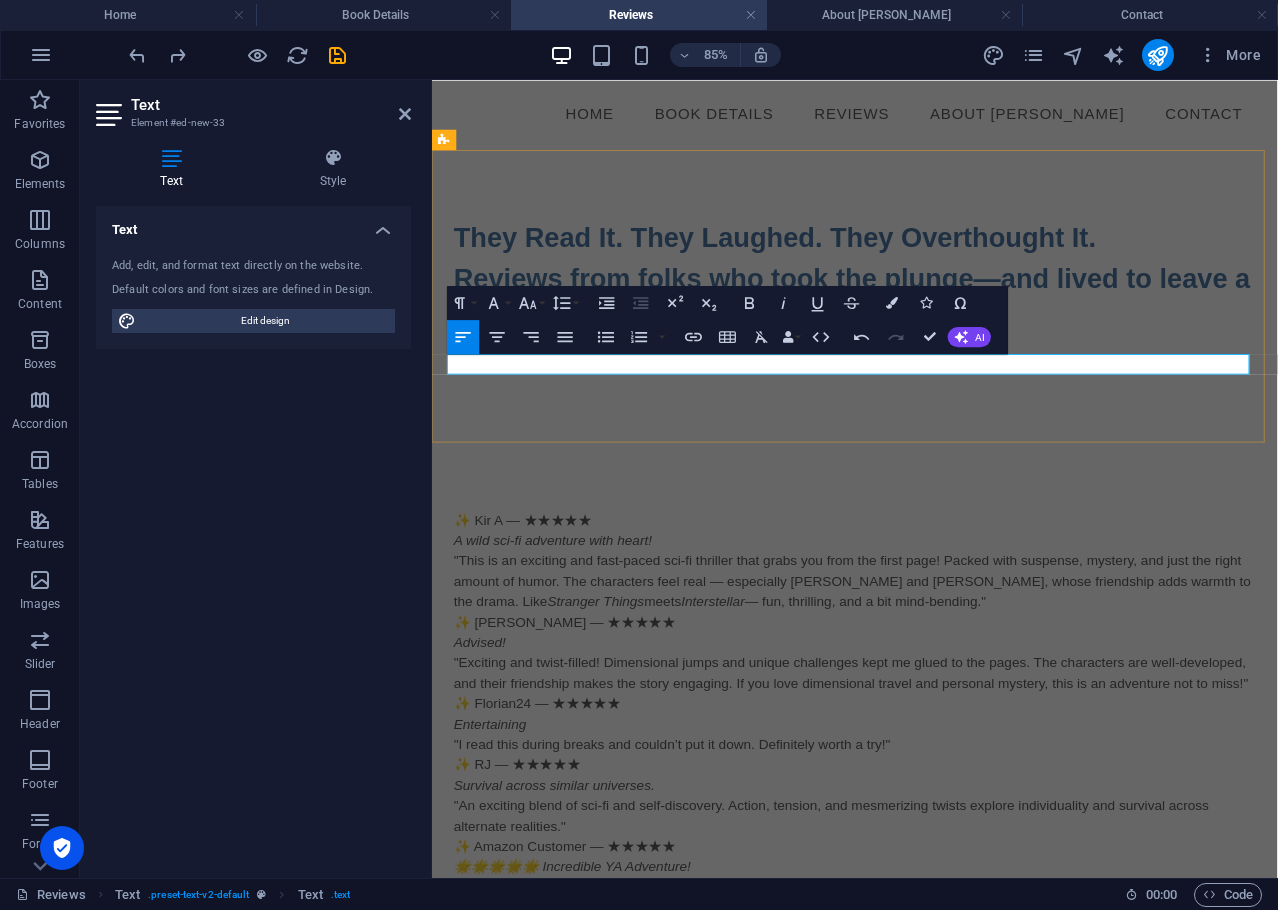 click at bounding box center (930, 414) 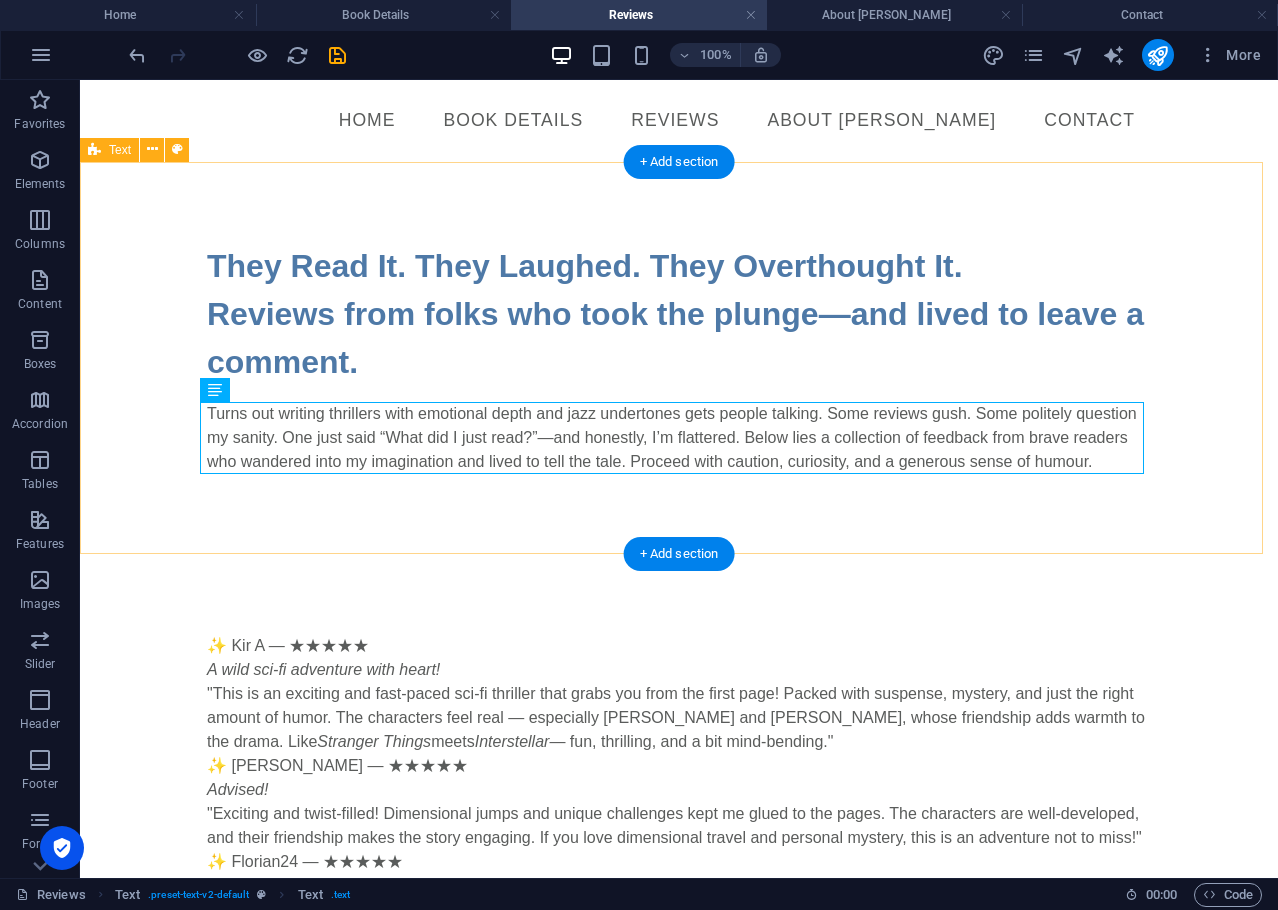 click on "They Read It. They Laughed. They Overthought It.  Reviews from folks who took the plunge—and lived to leave a comment. Turns out writing thrillers with emotional depth and jazz undertones gets people talking. Some reviews gush. Some politely question my sanity. One just said “What did I just read?”—and honestly, I’m flattered. Below lies a collection of feedback from brave readers who wandered into my imagination and lived to tell the tale. Proceed with caution, curiosity, and a generous sense of humour." at bounding box center [679, 358] 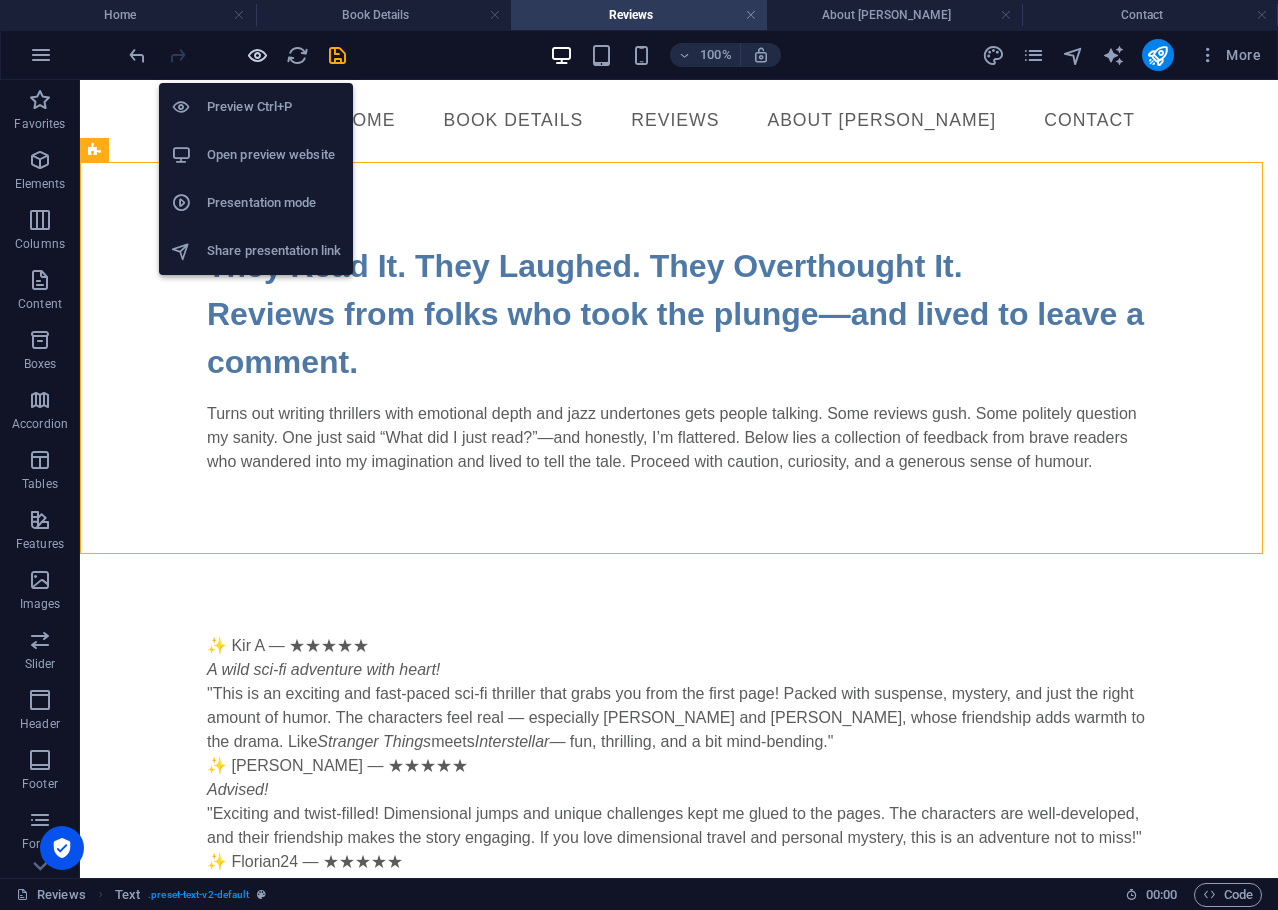 click at bounding box center [257, 55] 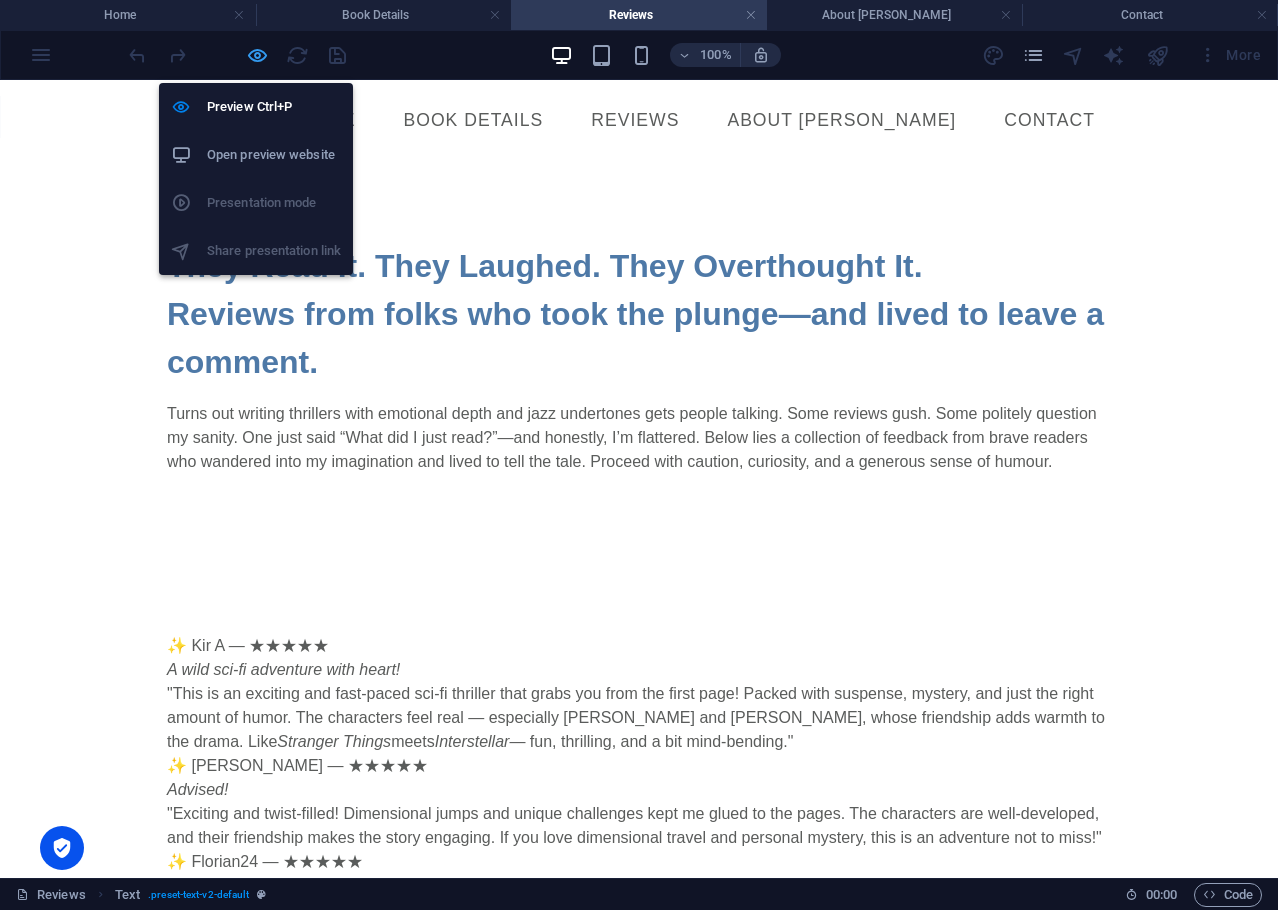 click at bounding box center (257, 55) 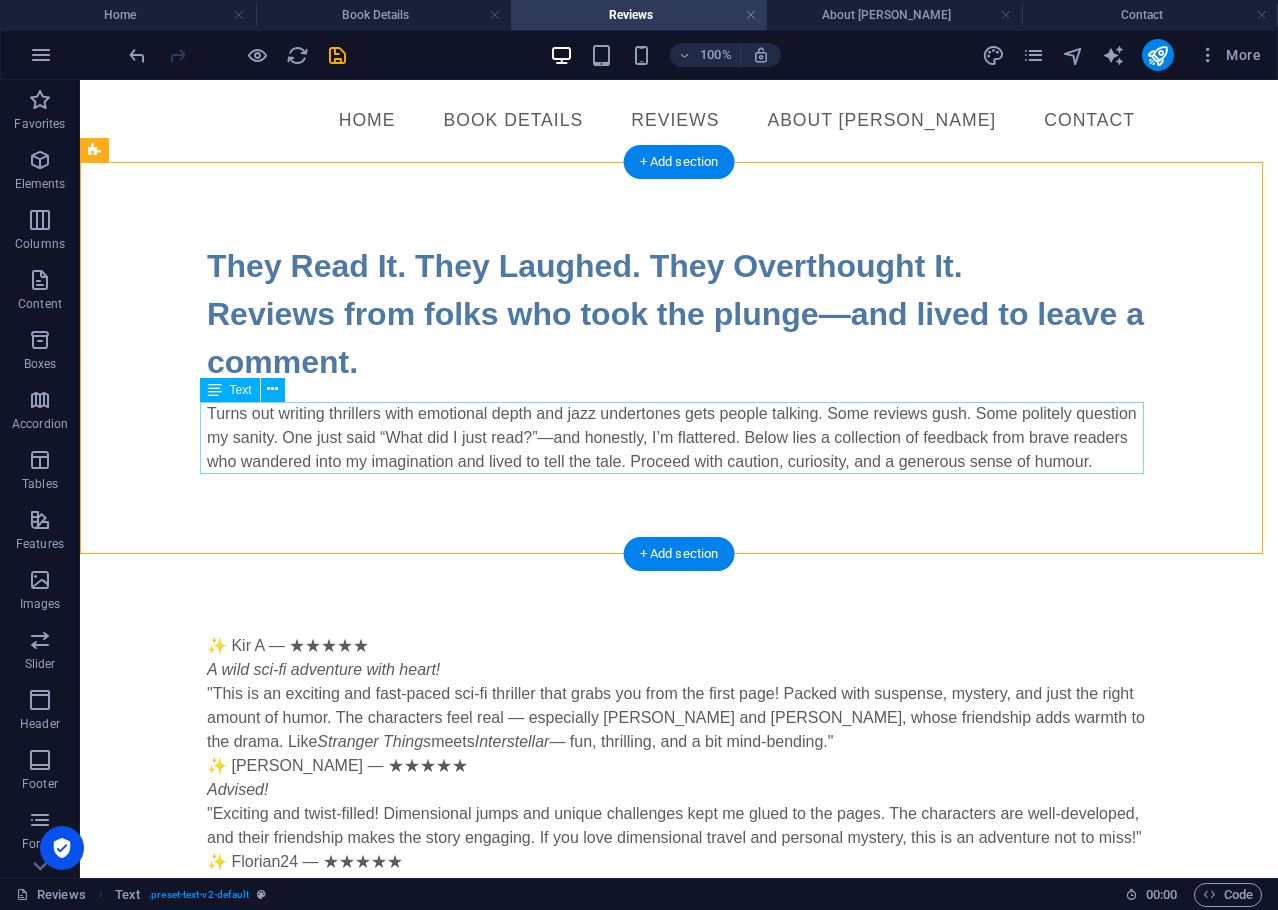 click on "Turns out writing thrillers with emotional depth and jazz undertones gets people talking. Some reviews gush. Some politely question my sanity. One just said “What did I just read?”—and honestly, I’m flattered. Below lies a collection of feedback from brave readers who wandered into my imagination and lived to tell the tale. Proceed with caution, curiosity, and a generous sense of humour." at bounding box center (679, 438) 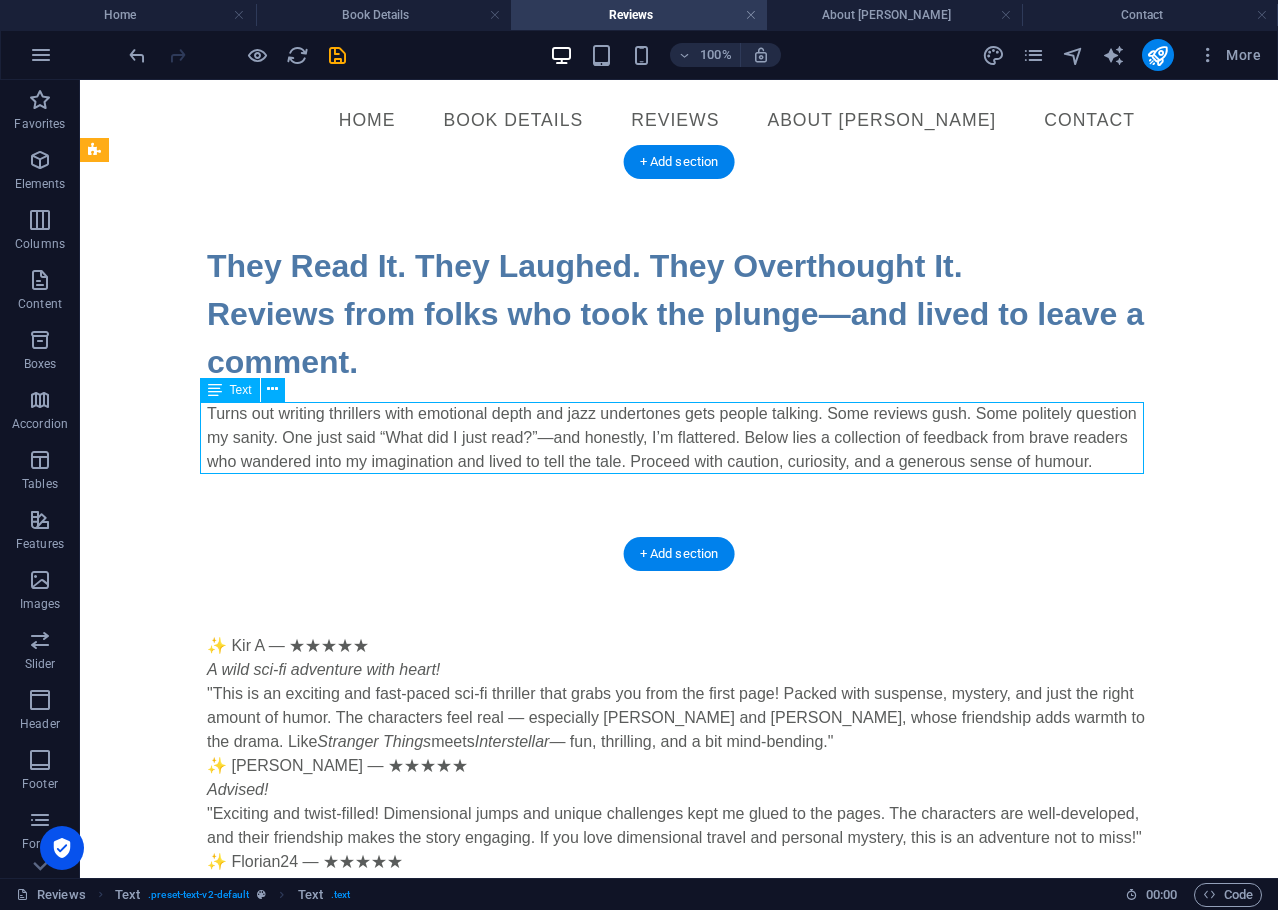 click on "Turns out writing thrillers with emotional depth and jazz undertones gets people talking. Some reviews gush. Some politely question my sanity. One just said “What did I just read?”—and honestly, I’m flattered. Below lies a collection of feedback from brave readers who wandered into my imagination and lived to tell the tale. Proceed with caution, curiosity, and a generous sense of humour." at bounding box center (679, 438) 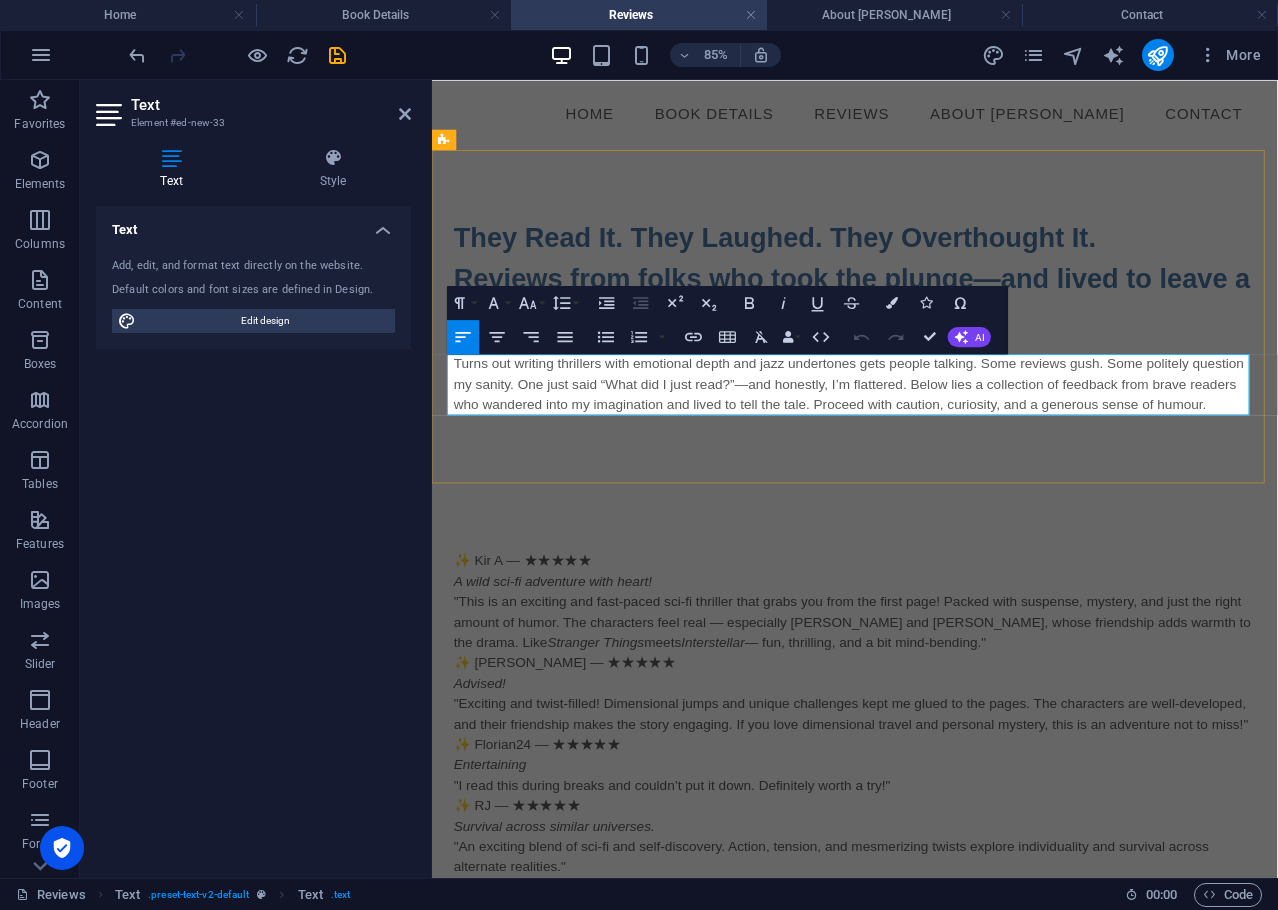 click on "Turns out writing thrillers with emotional depth and jazz undertones gets people talking. Some reviews gush. Some politely question my sanity. One just said “What did I just read?”—and honestly, I’m flattered. Below lies a collection of feedback from brave readers who wandered into my imagination and lived to tell the tale. Proceed with caution, curiosity, and a generous sense of humour." at bounding box center [930, 438] 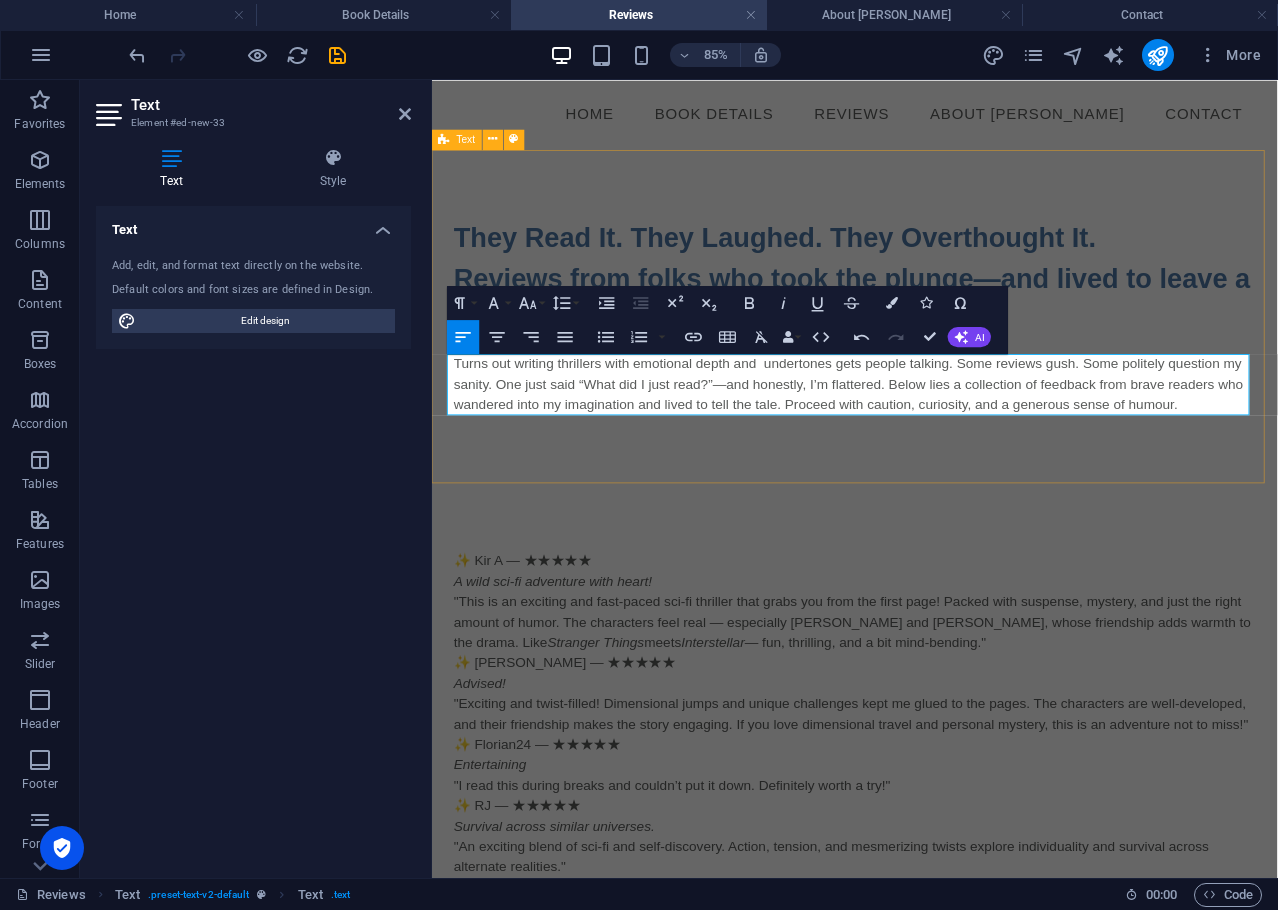 type 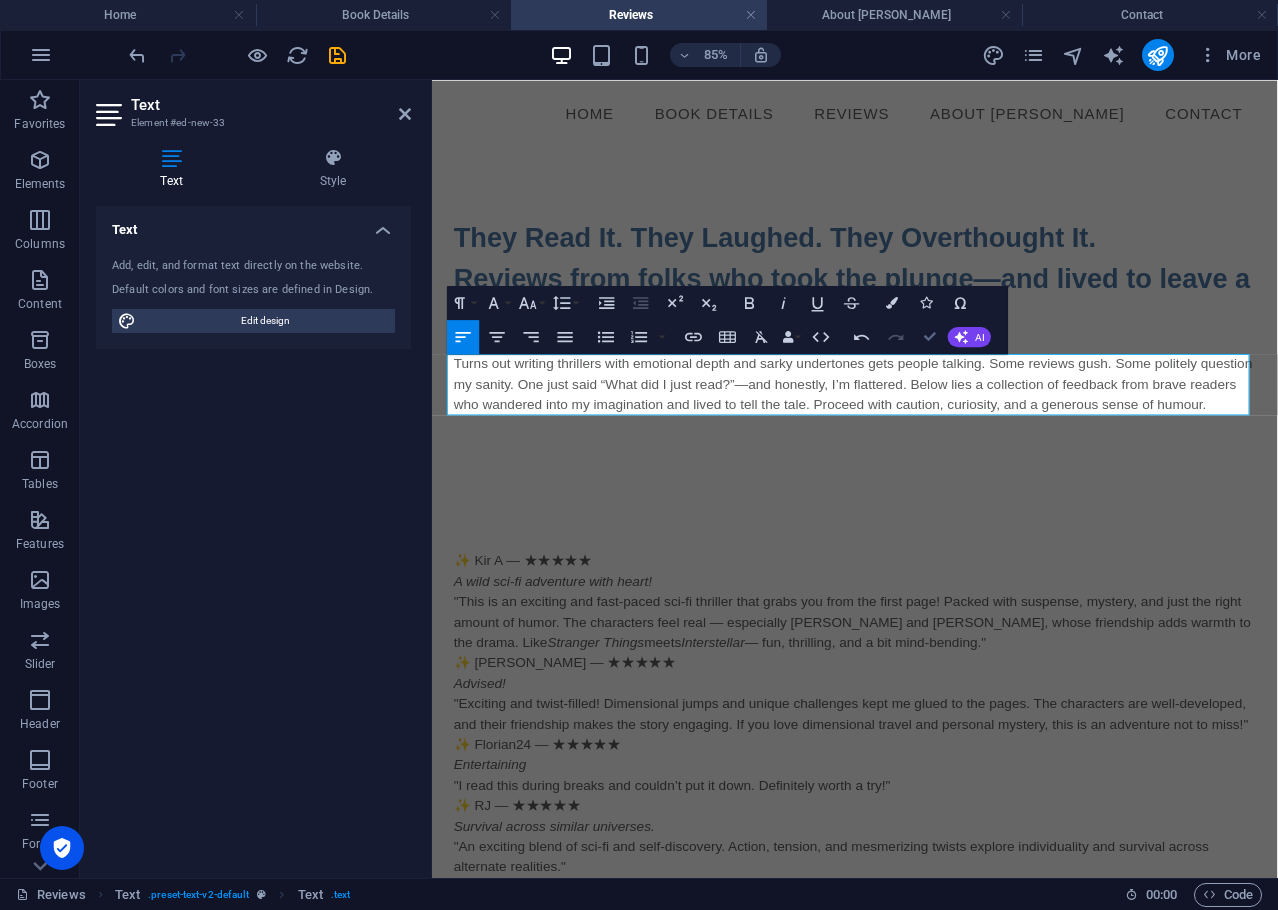 drag, startPoint x: 930, startPoint y: 336, endPoint x: 852, endPoint y: 256, distance: 111.73182 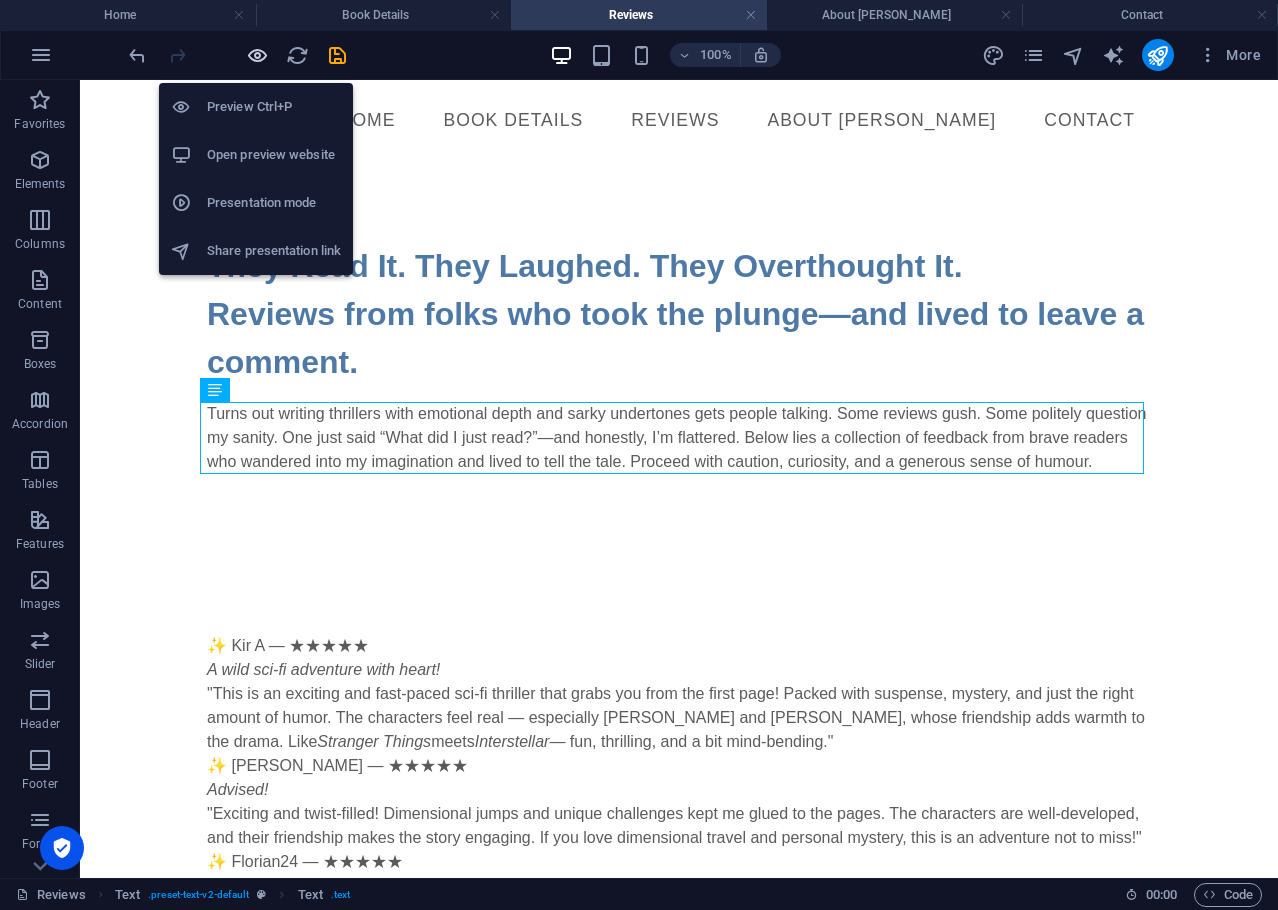 click at bounding box center [257, 55] 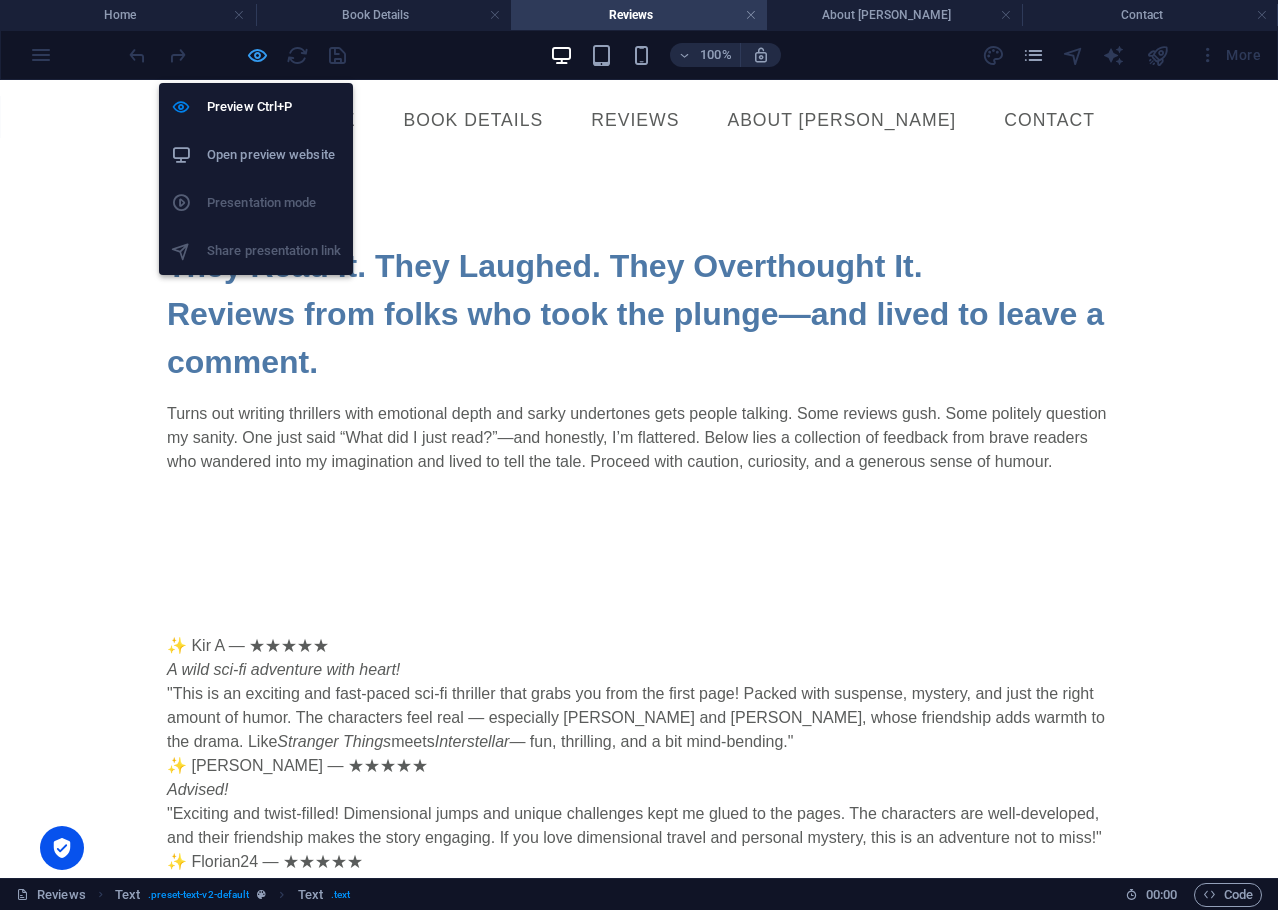 click at bounding box center [257, 55] 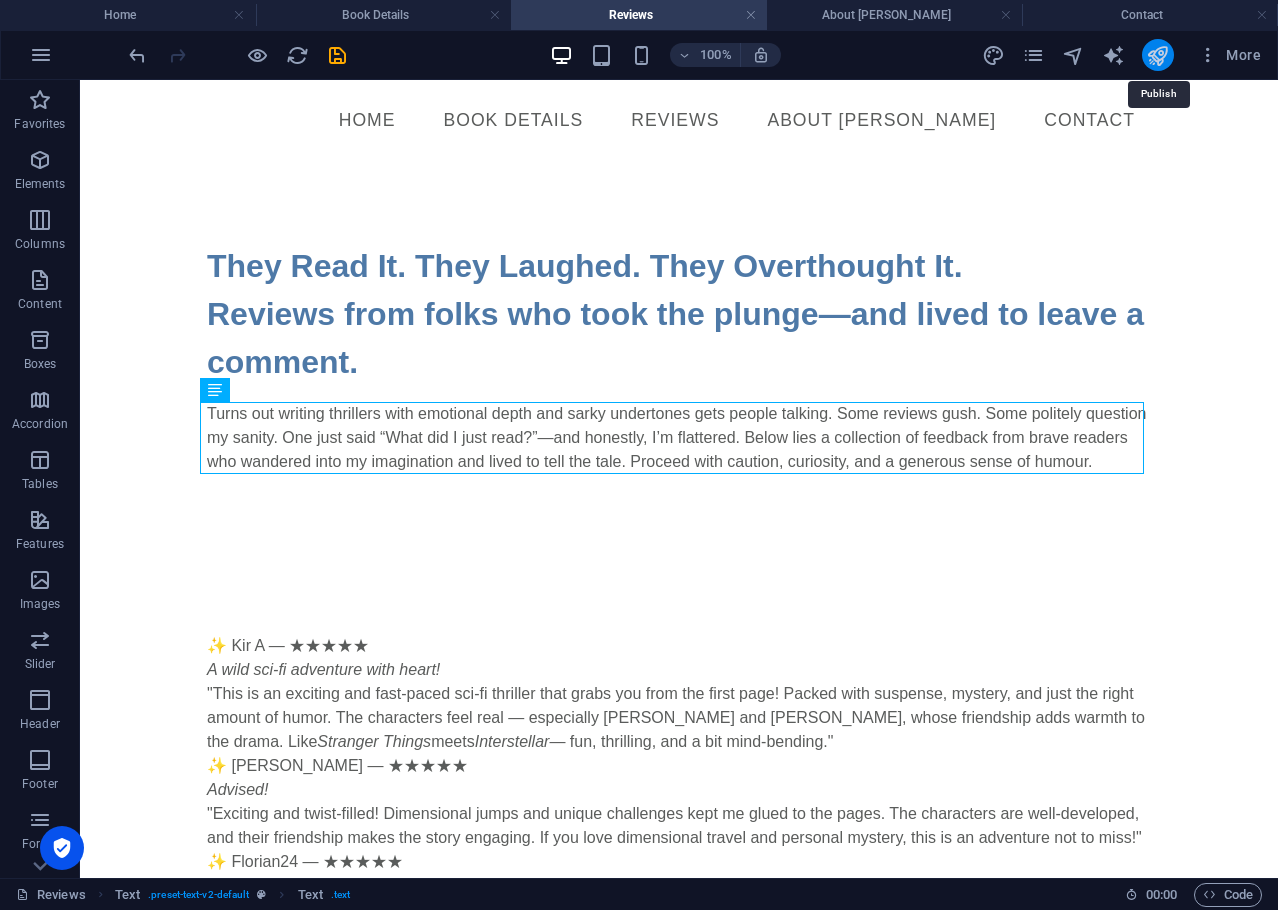 drag, startPoint x: 1158, startPoint y: 52, endPoint x: 1112, endPoint y: 87, distance: 57.801384 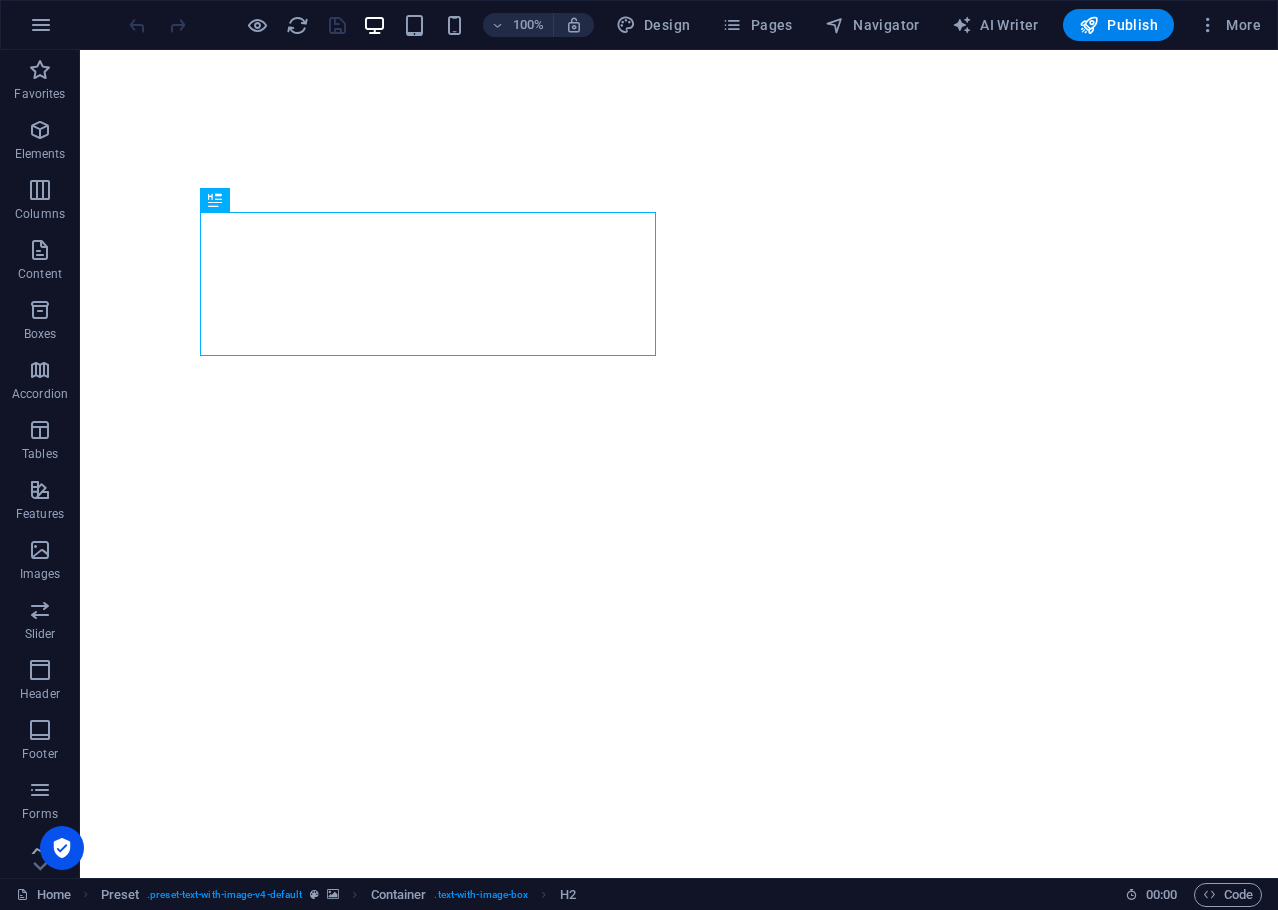 scroll, scrollTop: 0, scrollLeft: 0, axis: both 